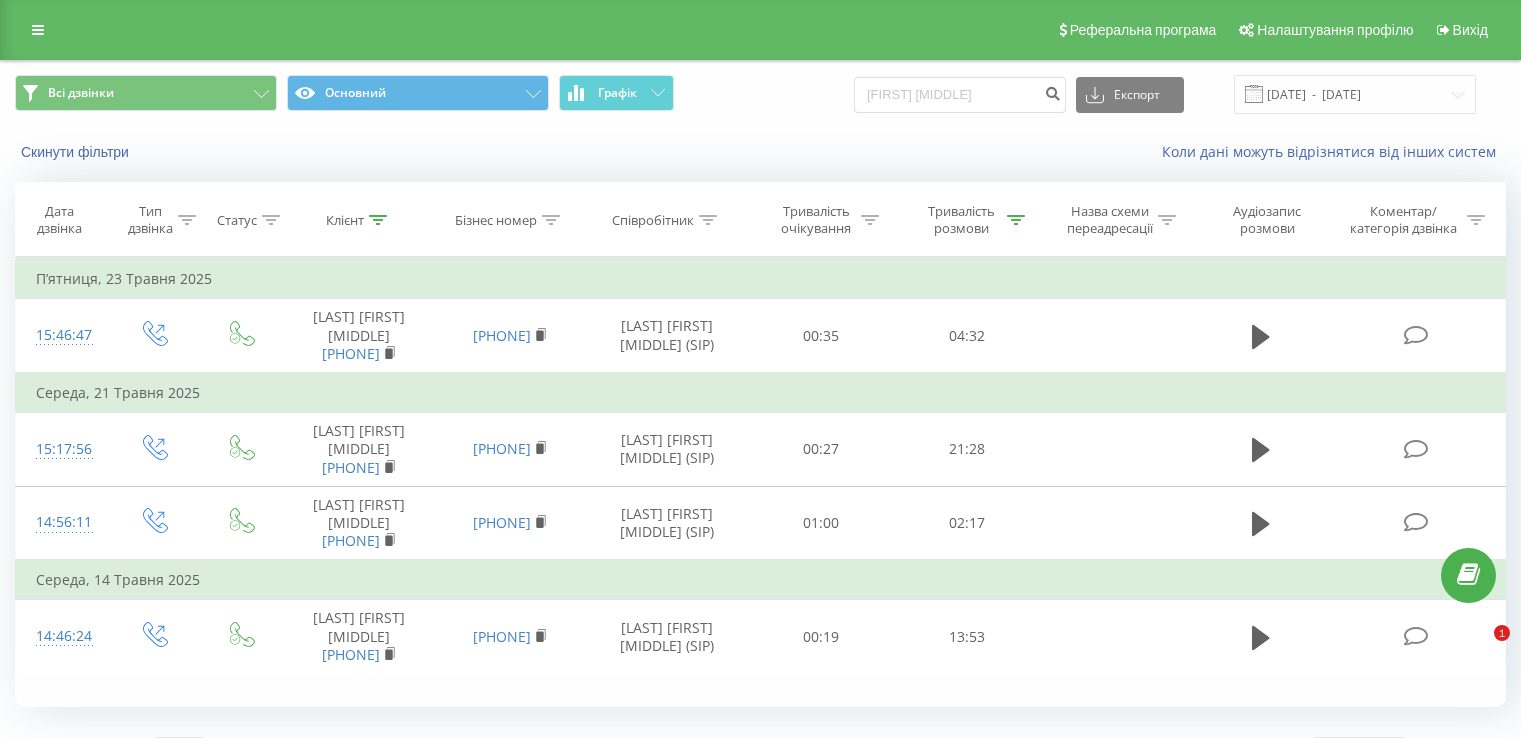 scroll, scrollTop: 0, scrollLeft: 0, axis: both 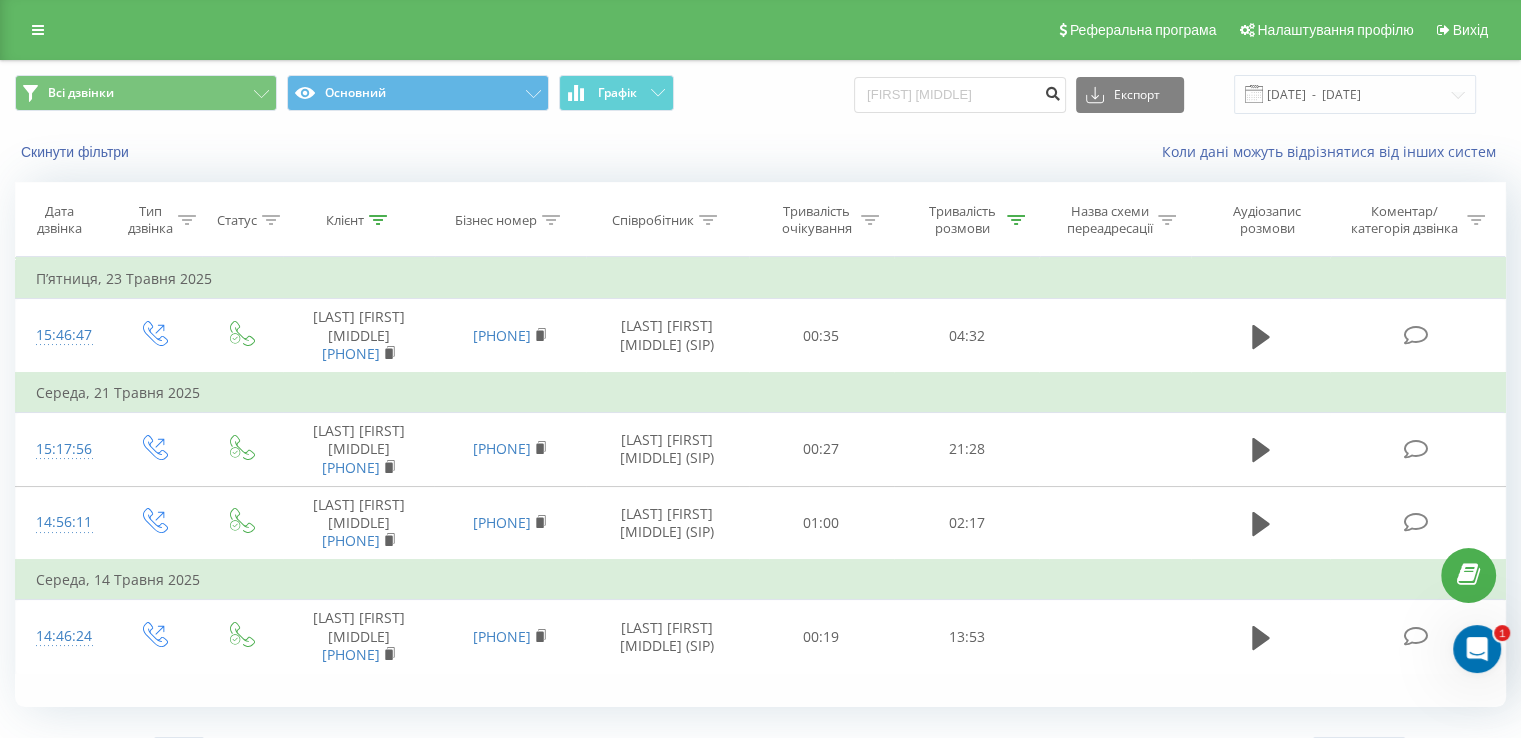 click at bounding box center [1052, 91] 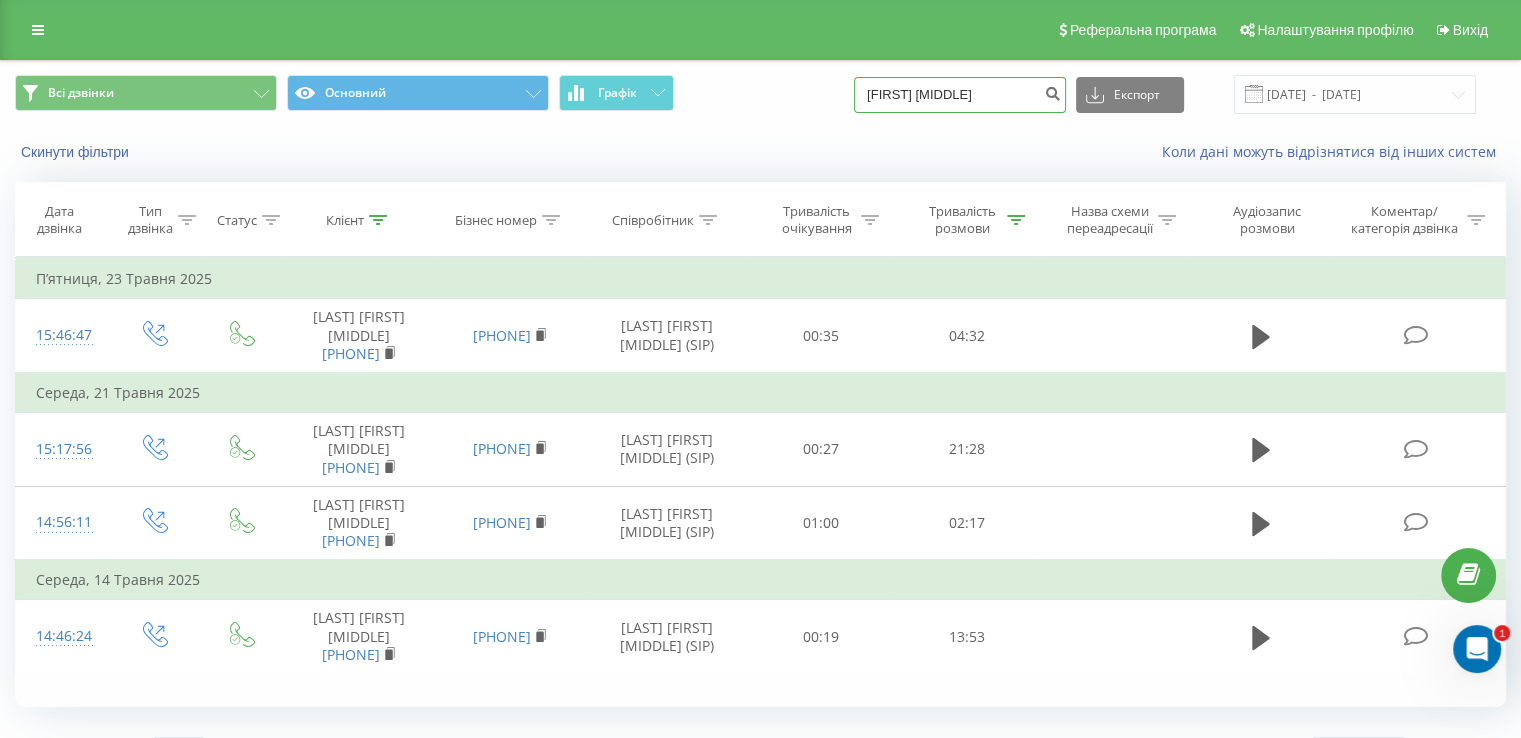 click on "Ольга Олександрівна" at bounding box center (960, 95) 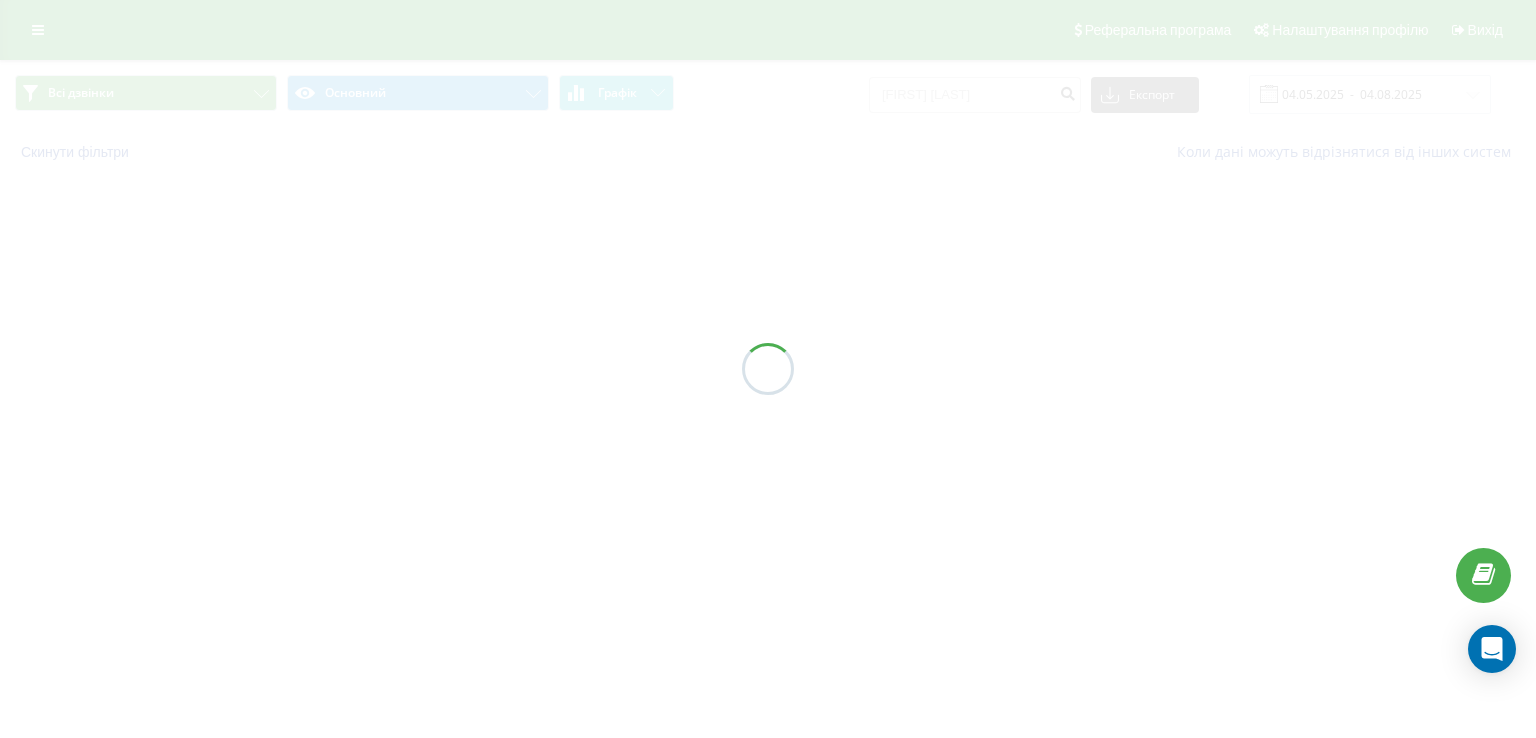 scroll, scrollTop: 0, scrollLeft: 0, axis: both 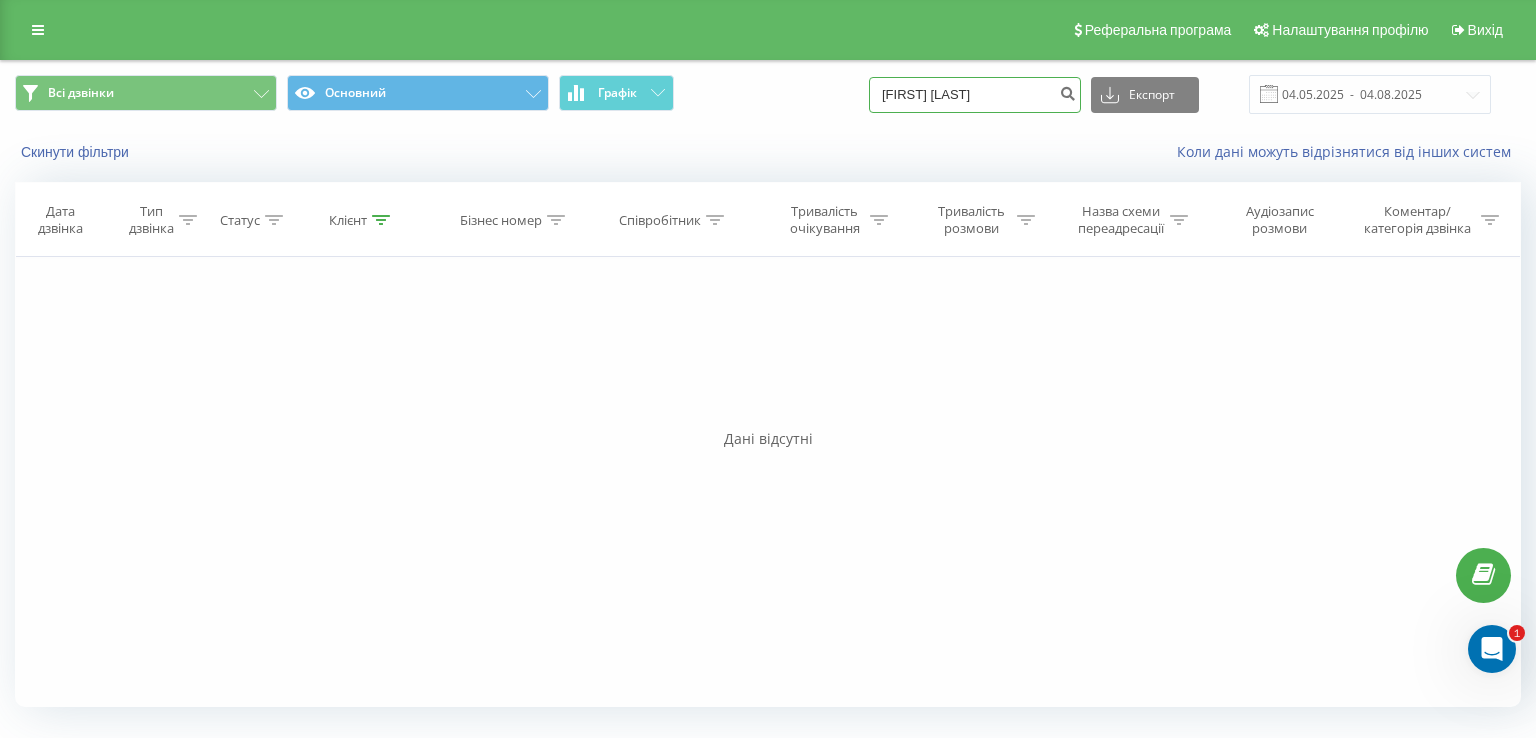 click on "ОльгаОлександрівна" at bounding box center [975, 95] 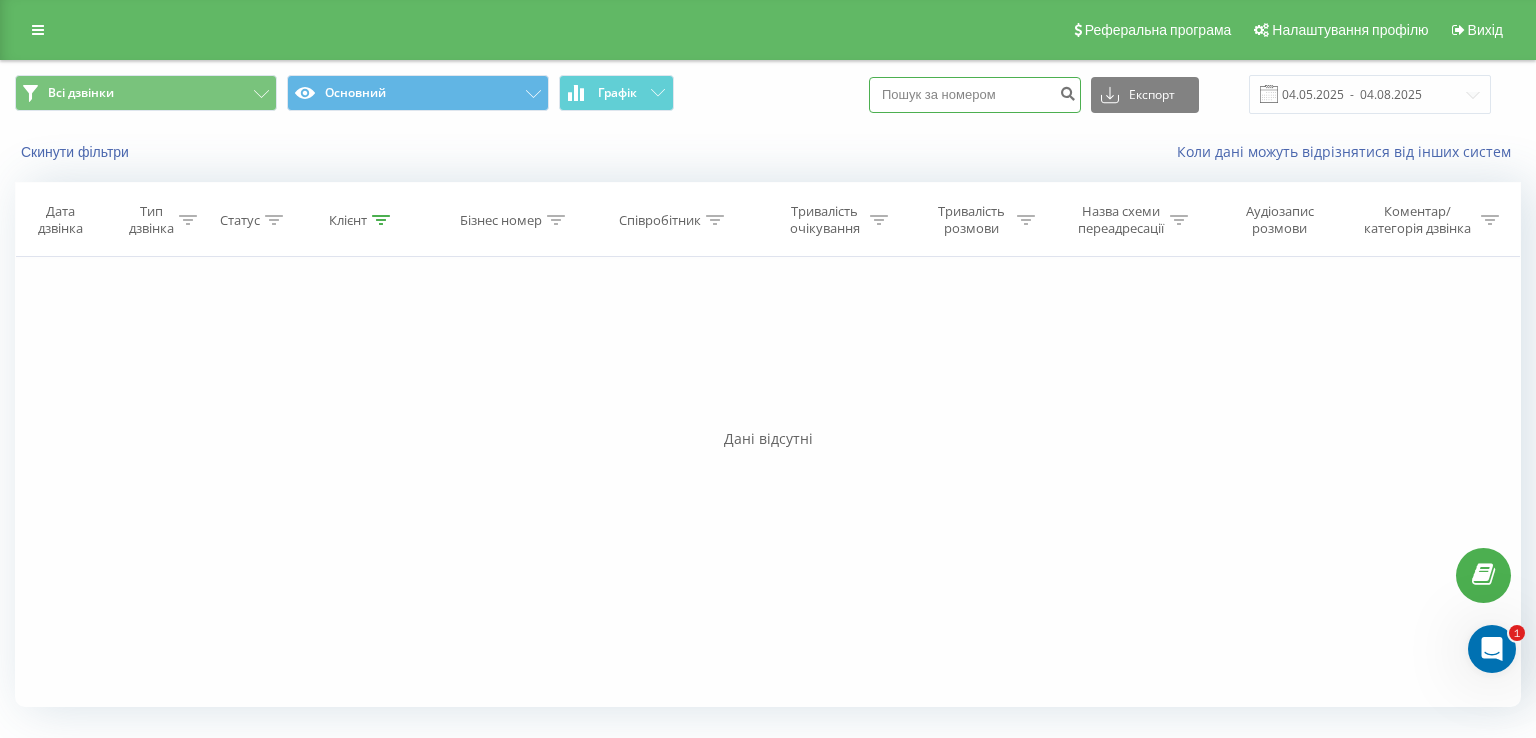 paste on "[PHONE]" 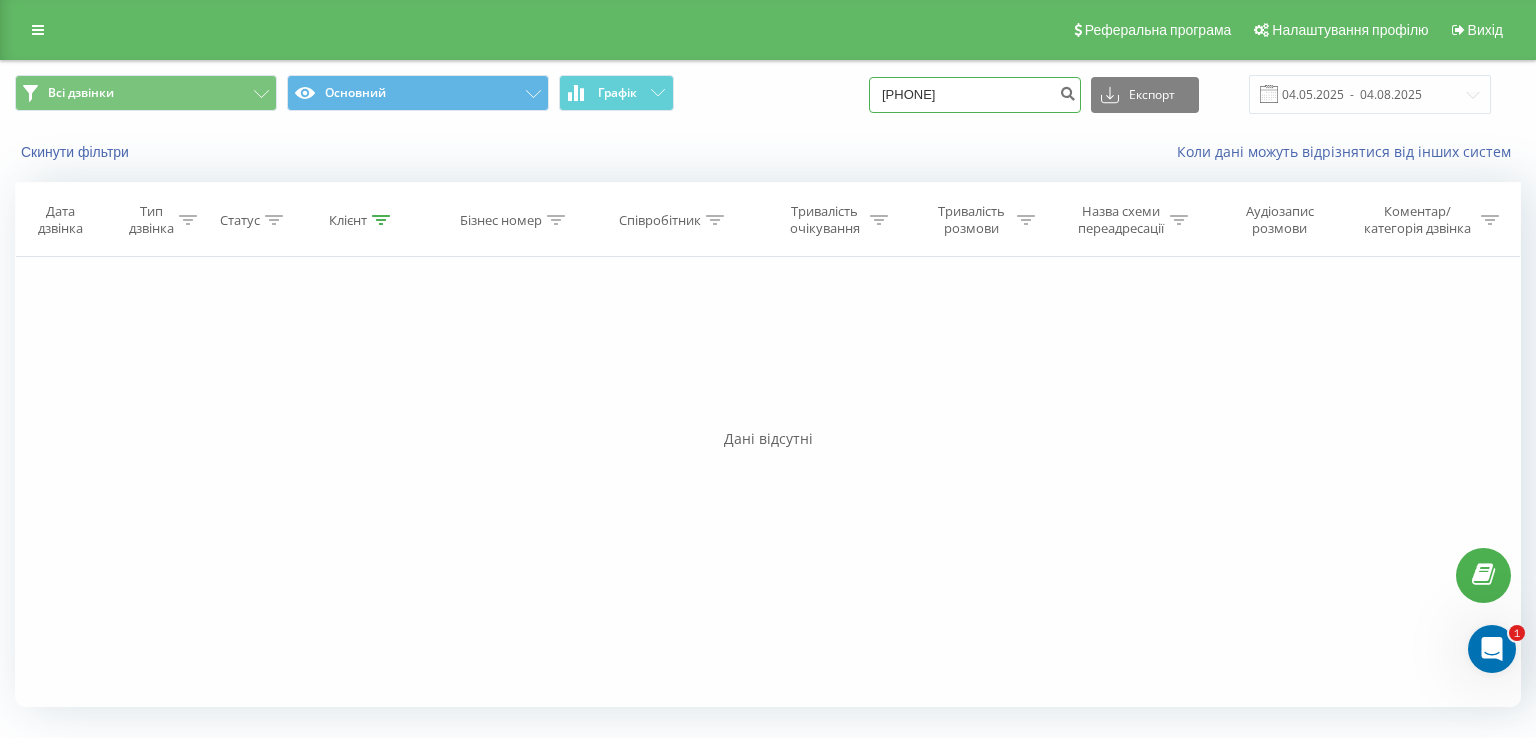 type on "[PHONE]" 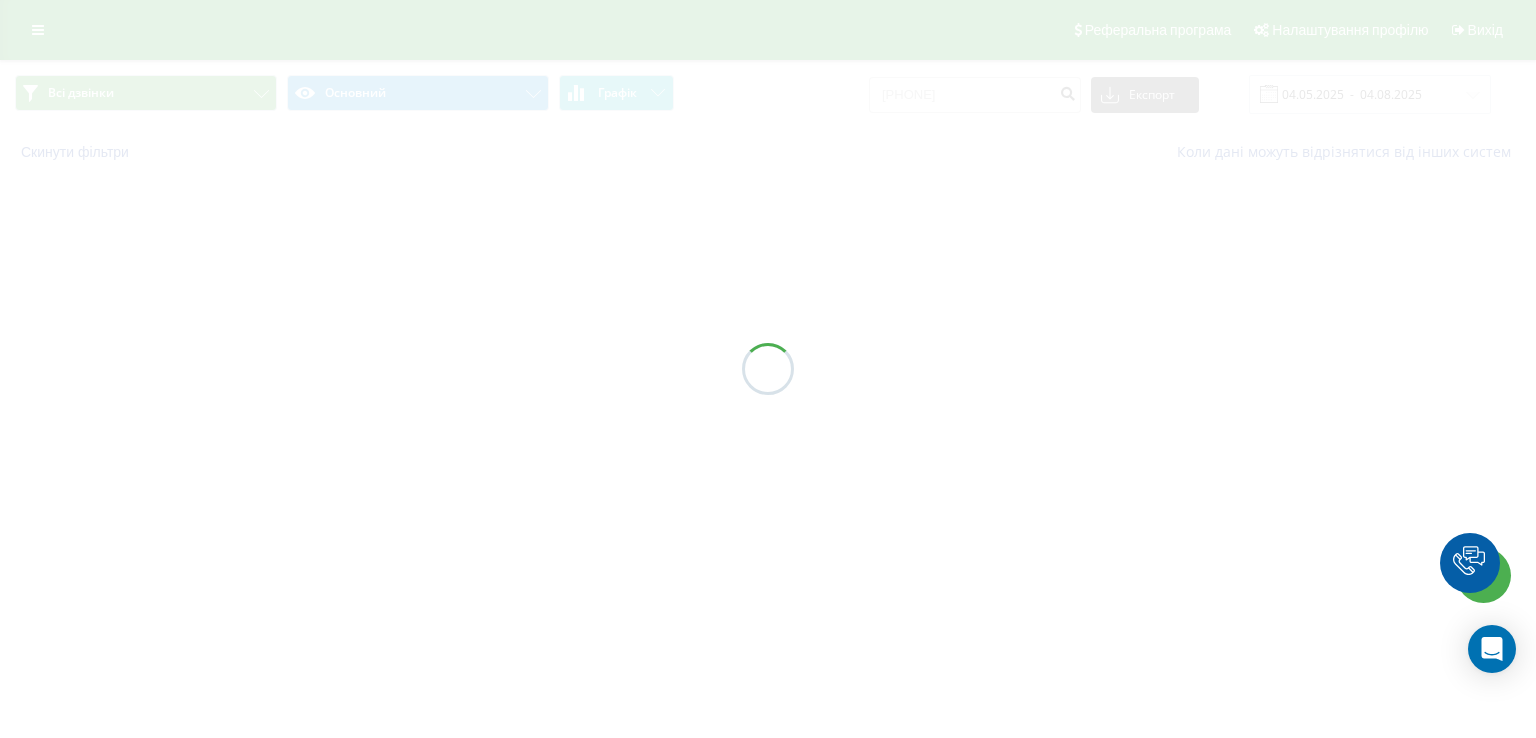 scroll, scrollTop: 0, scrollLeft: 0, axis: both 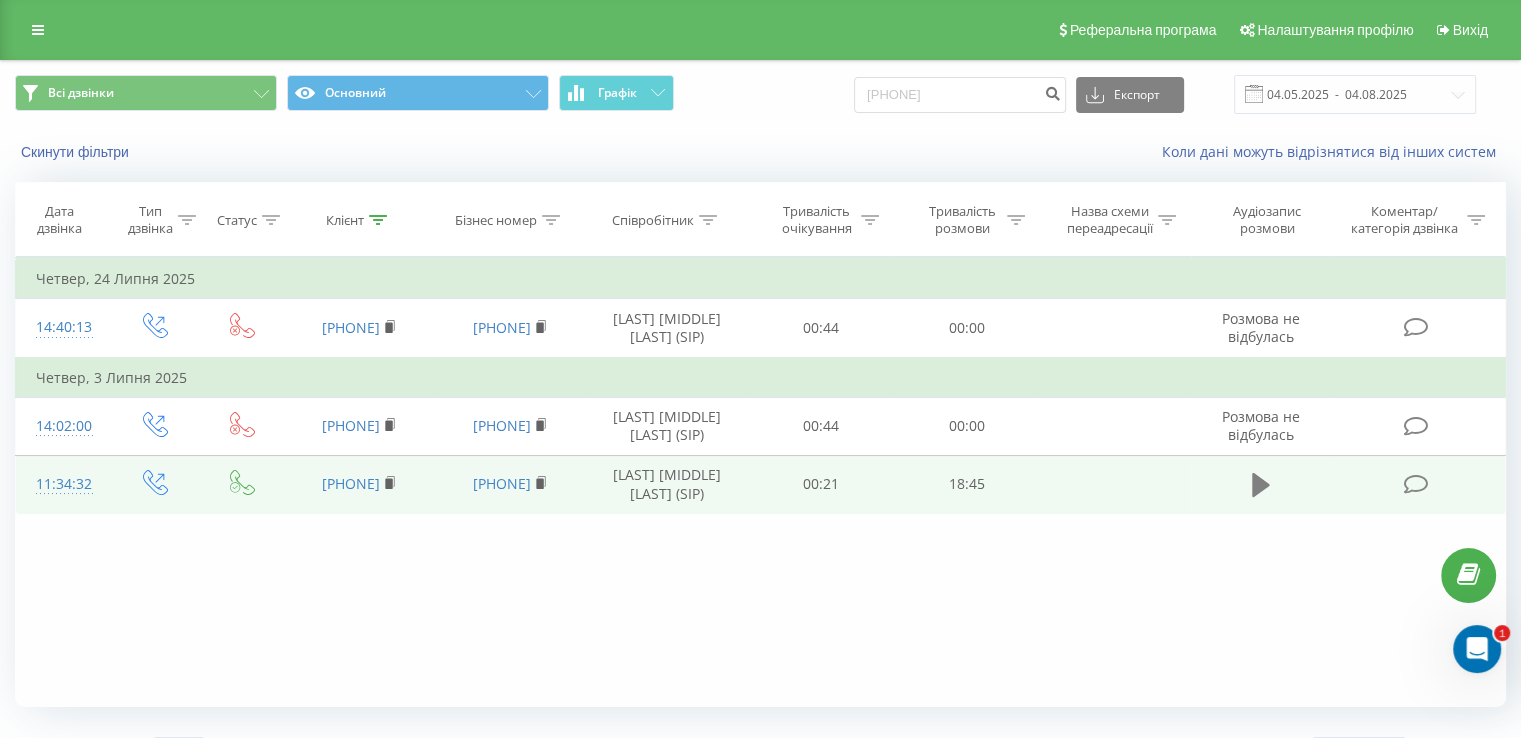 click at bounding box center [1261, 485] 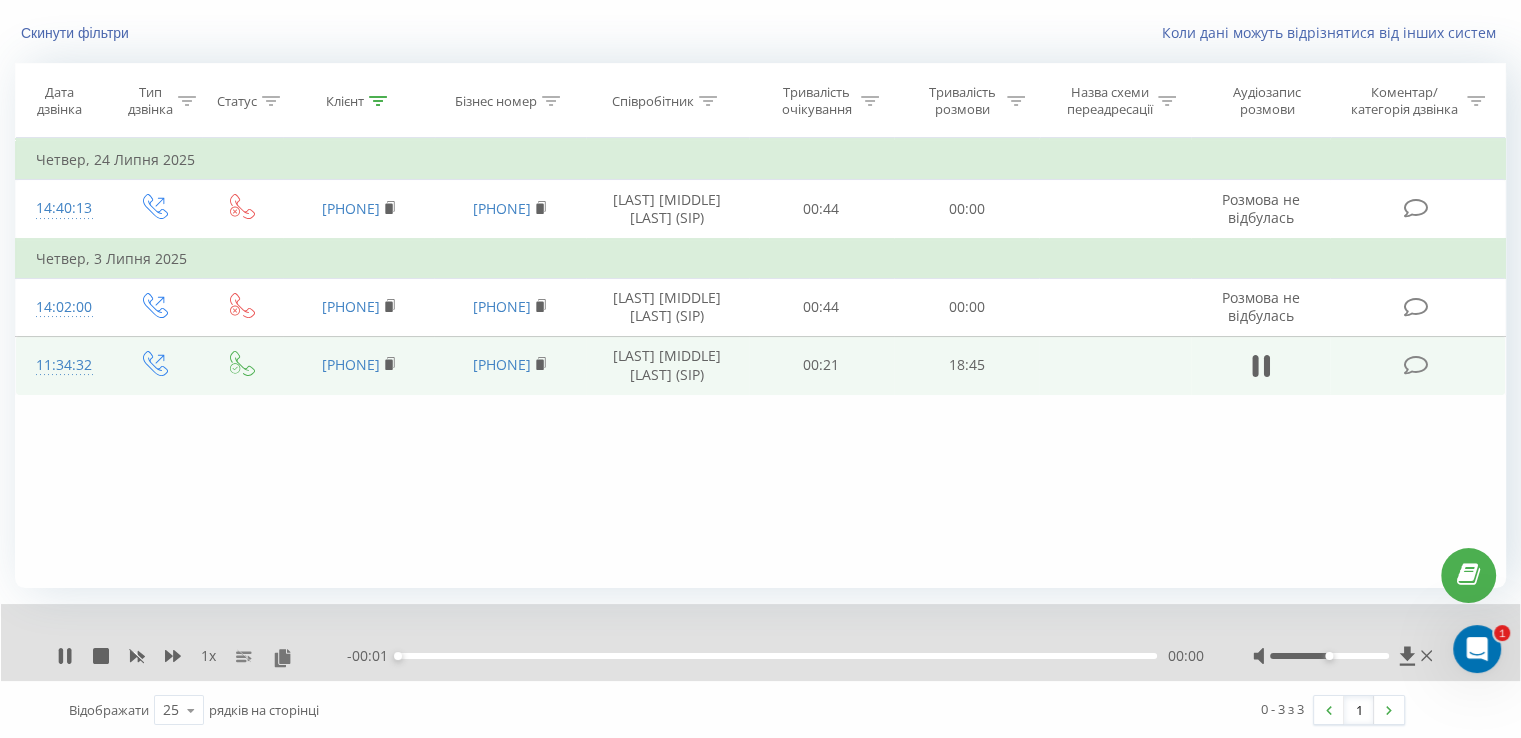 scroll, scrollTop: 120, scrollLeft: 0, axis: vertical 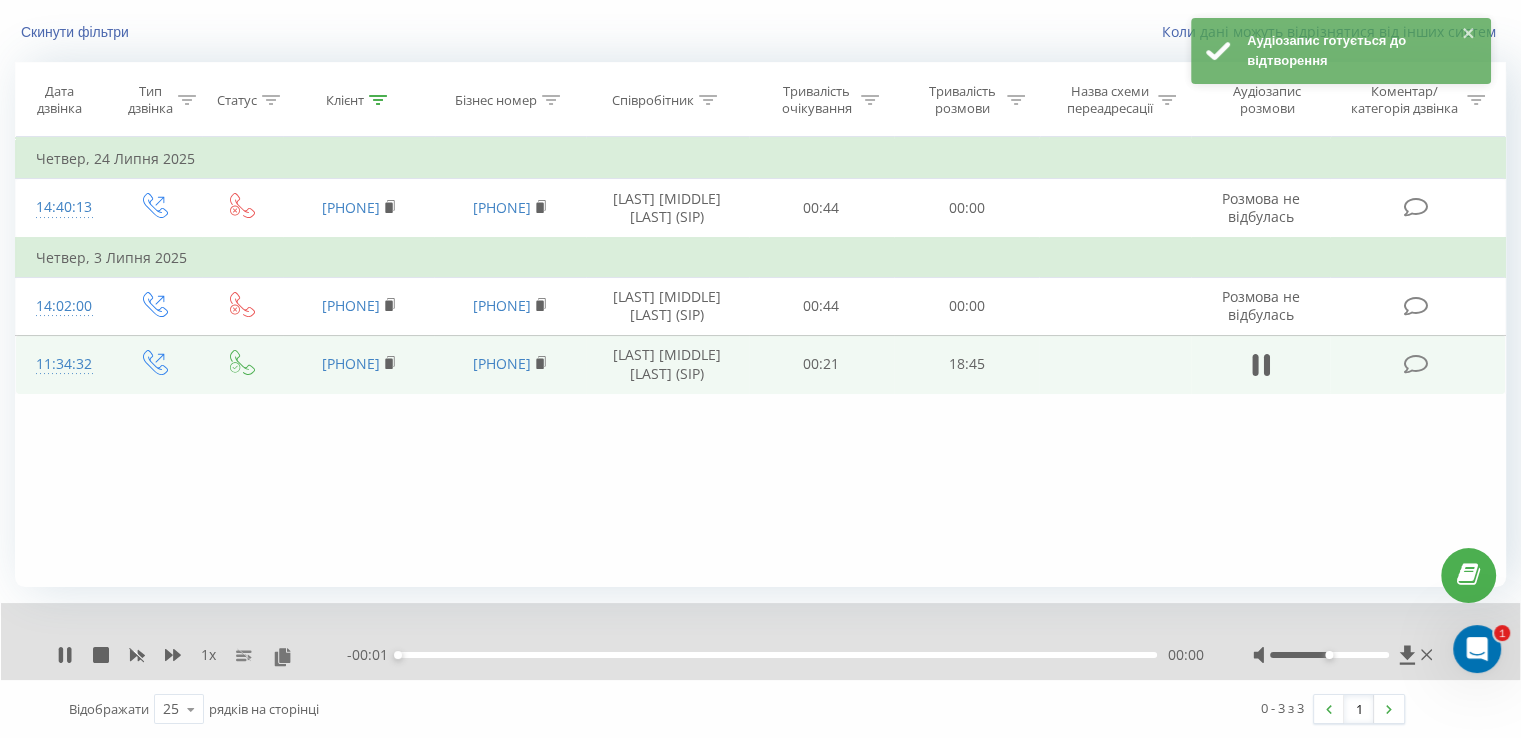 click on "1 x" at bounding box center [208, 655] 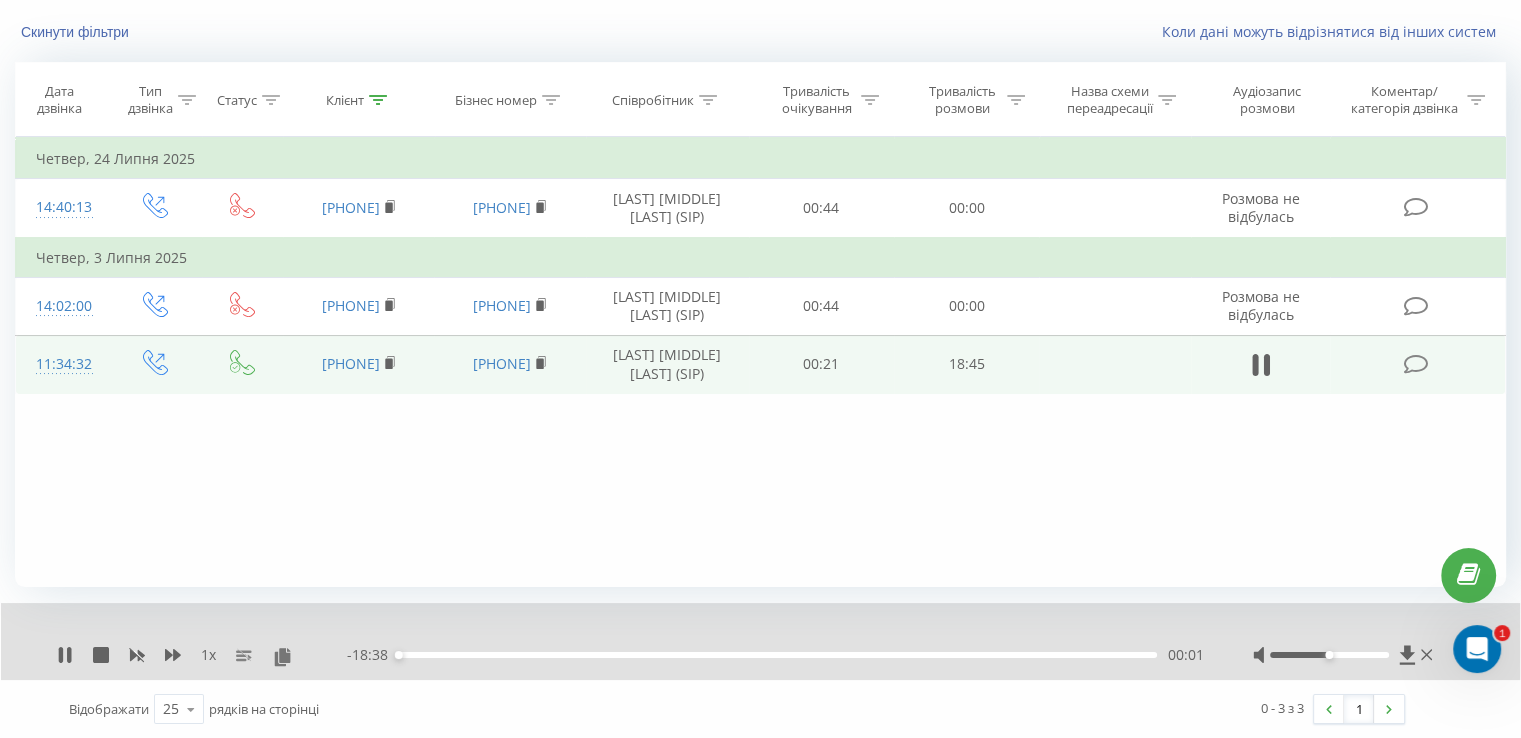click on "1 x" at bounding box center [208, 655] 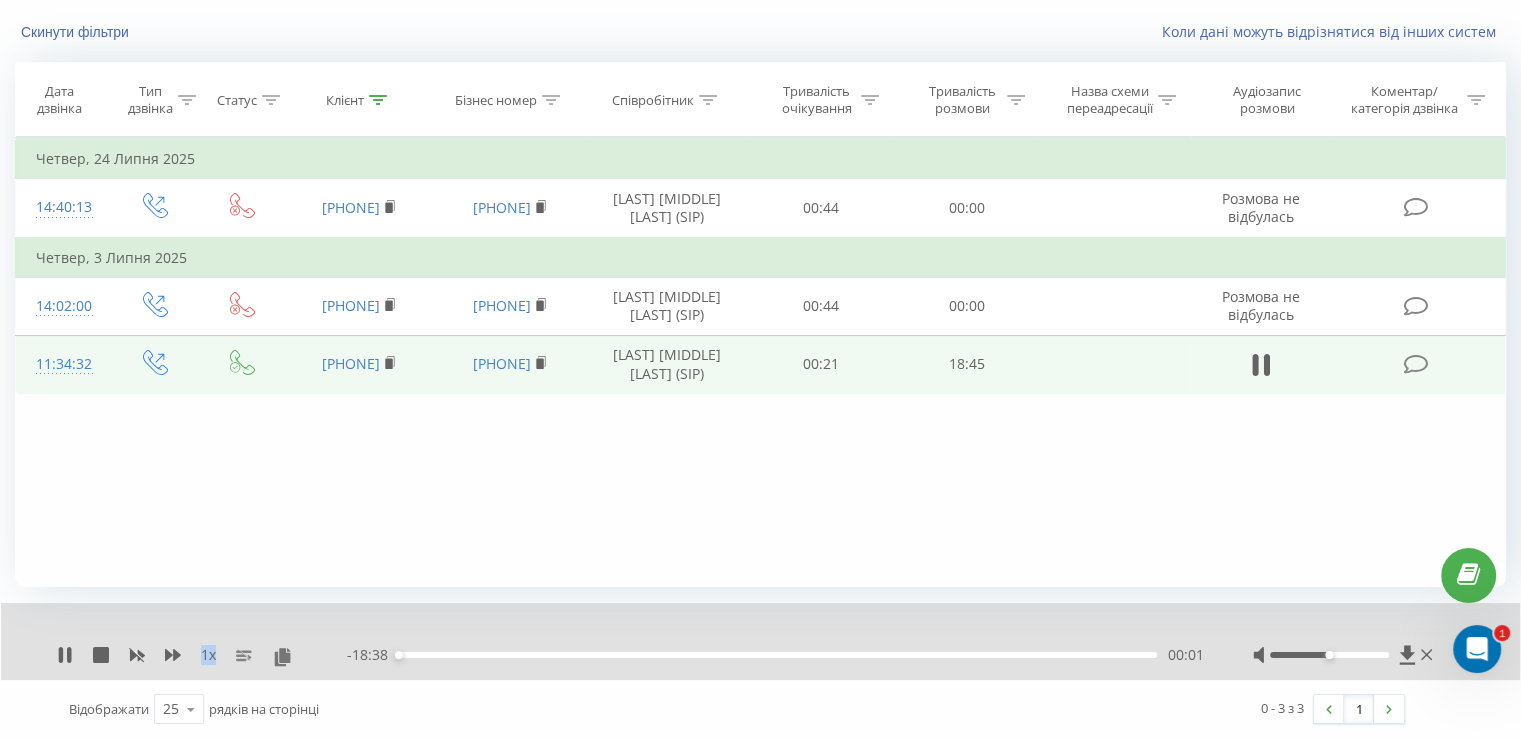 click on "1 x" at bounding box center (208, 655) 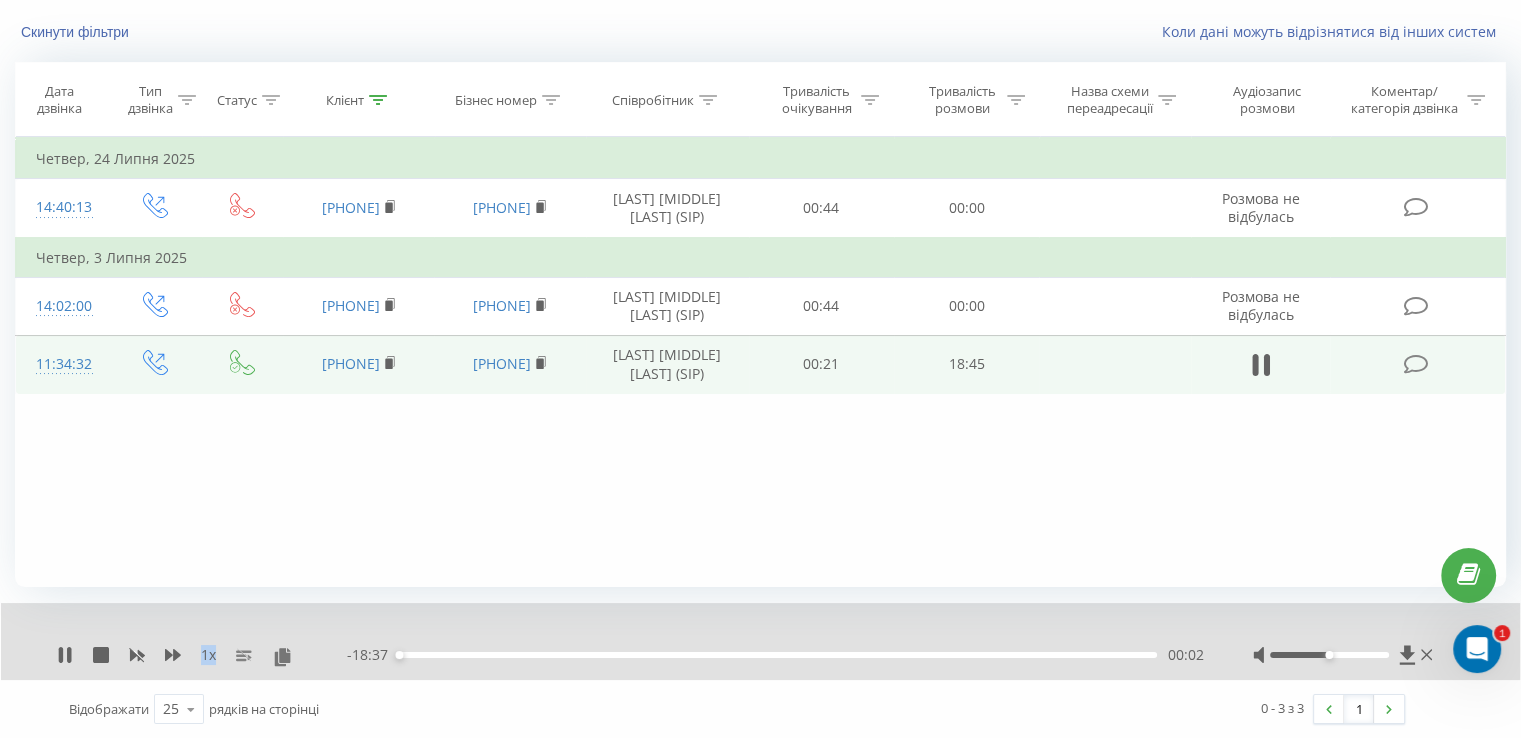 click on "1 x" at bounding box center (208, 655) 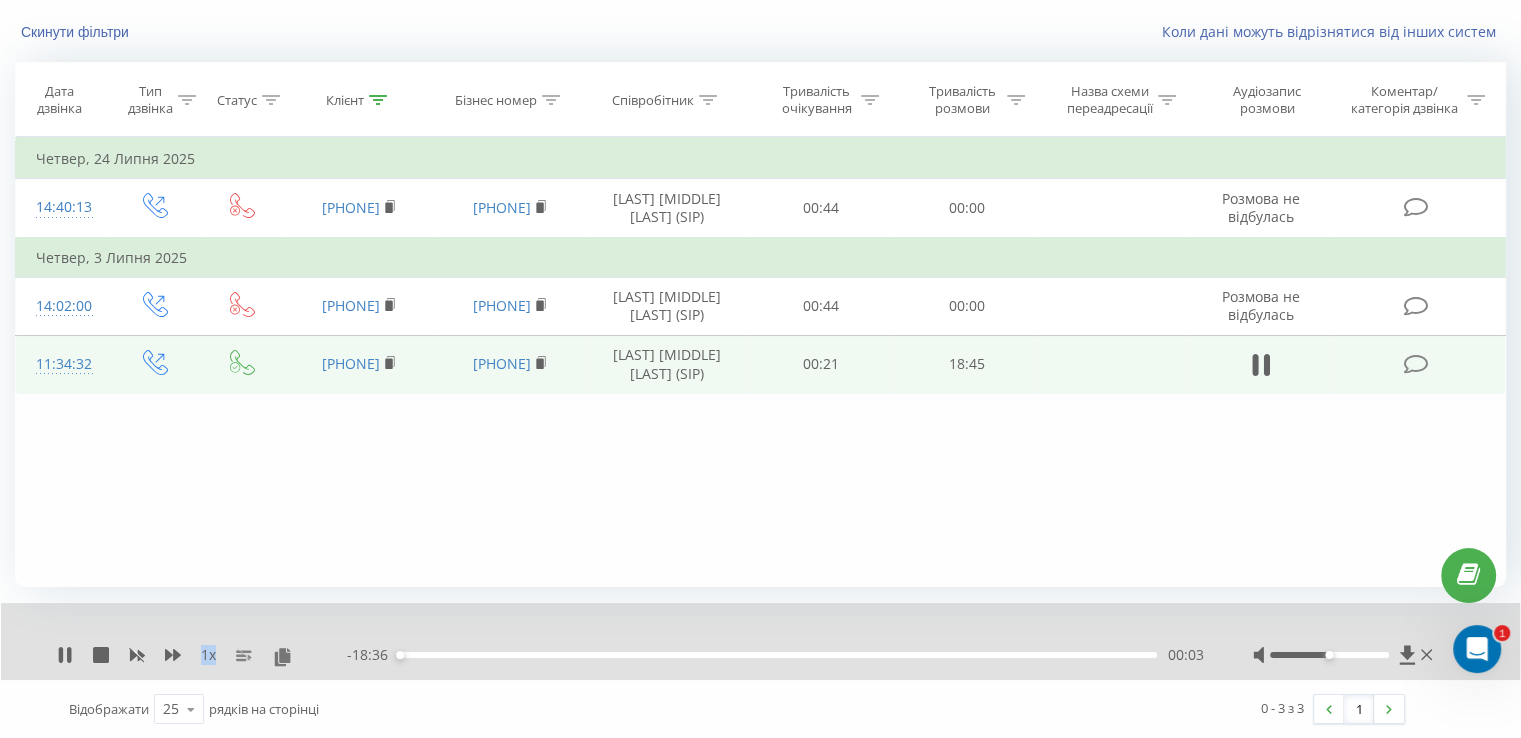 click on "1 x" at bounding box center (208, 655) 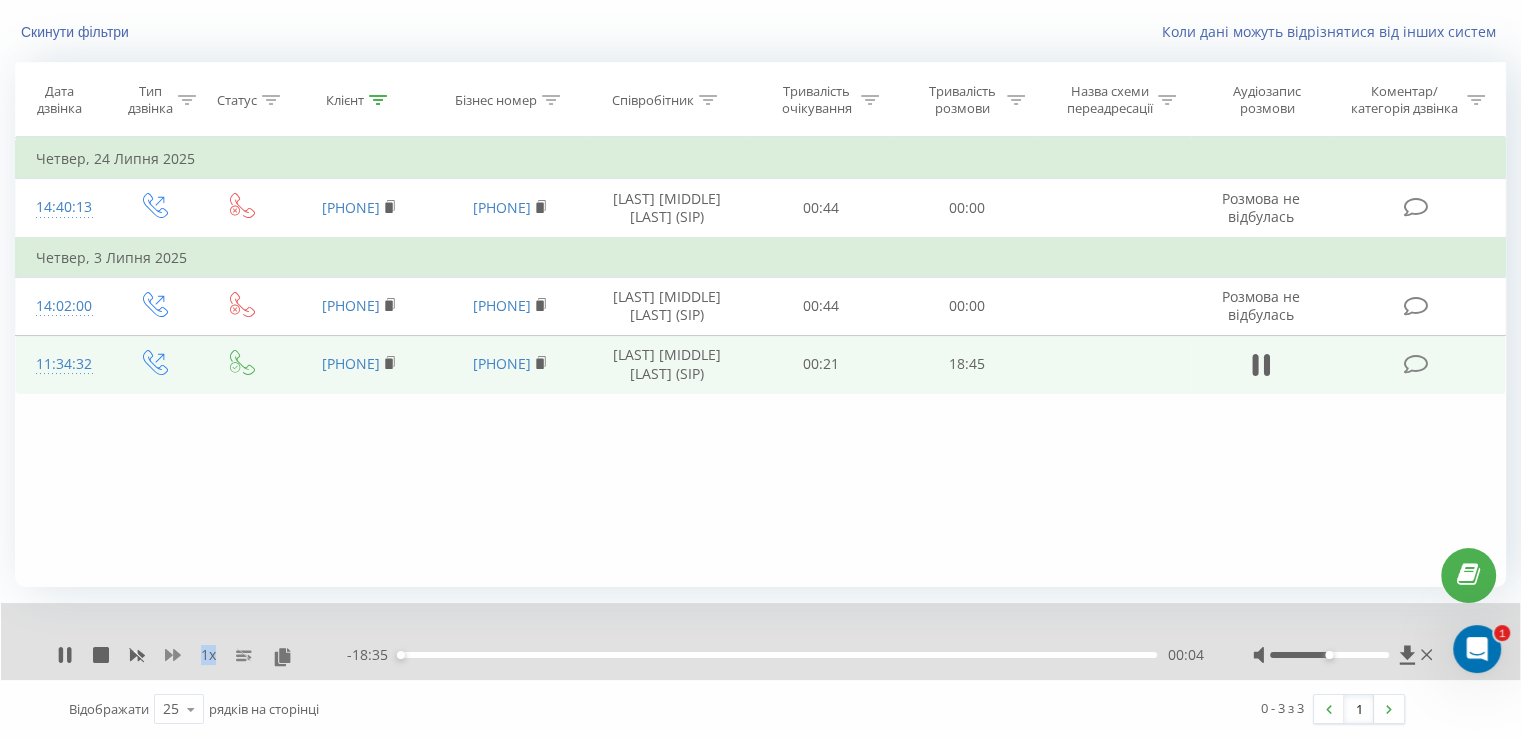 click 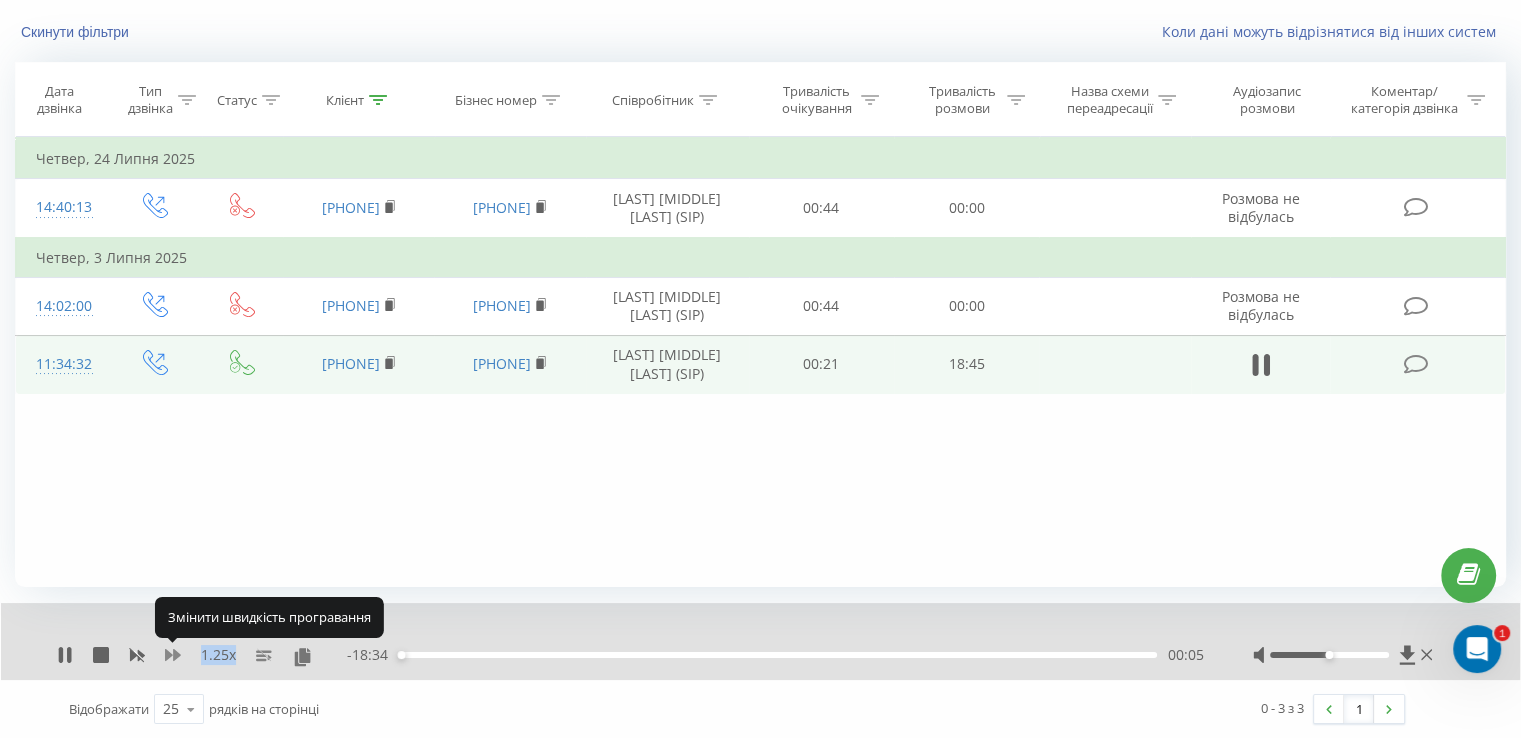 click 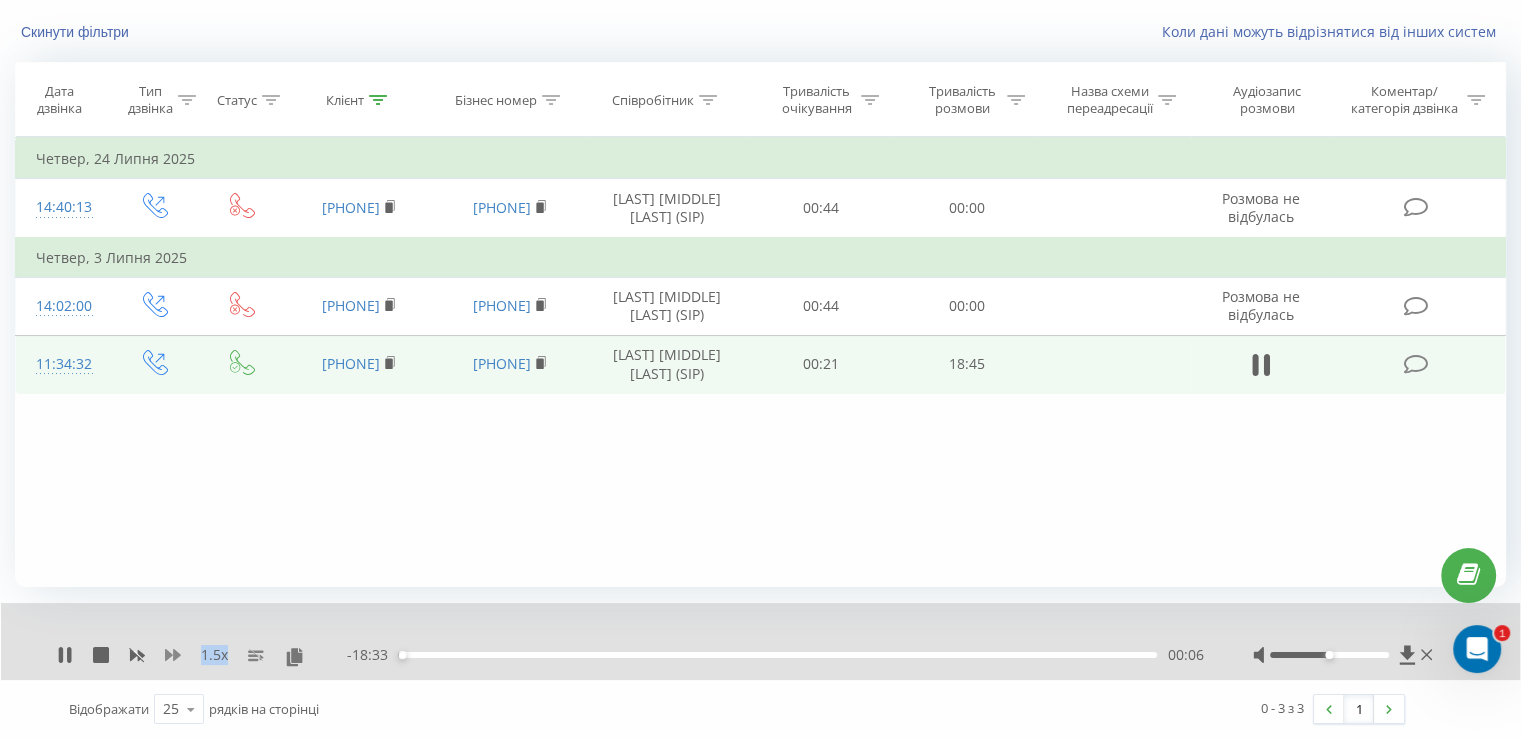 click 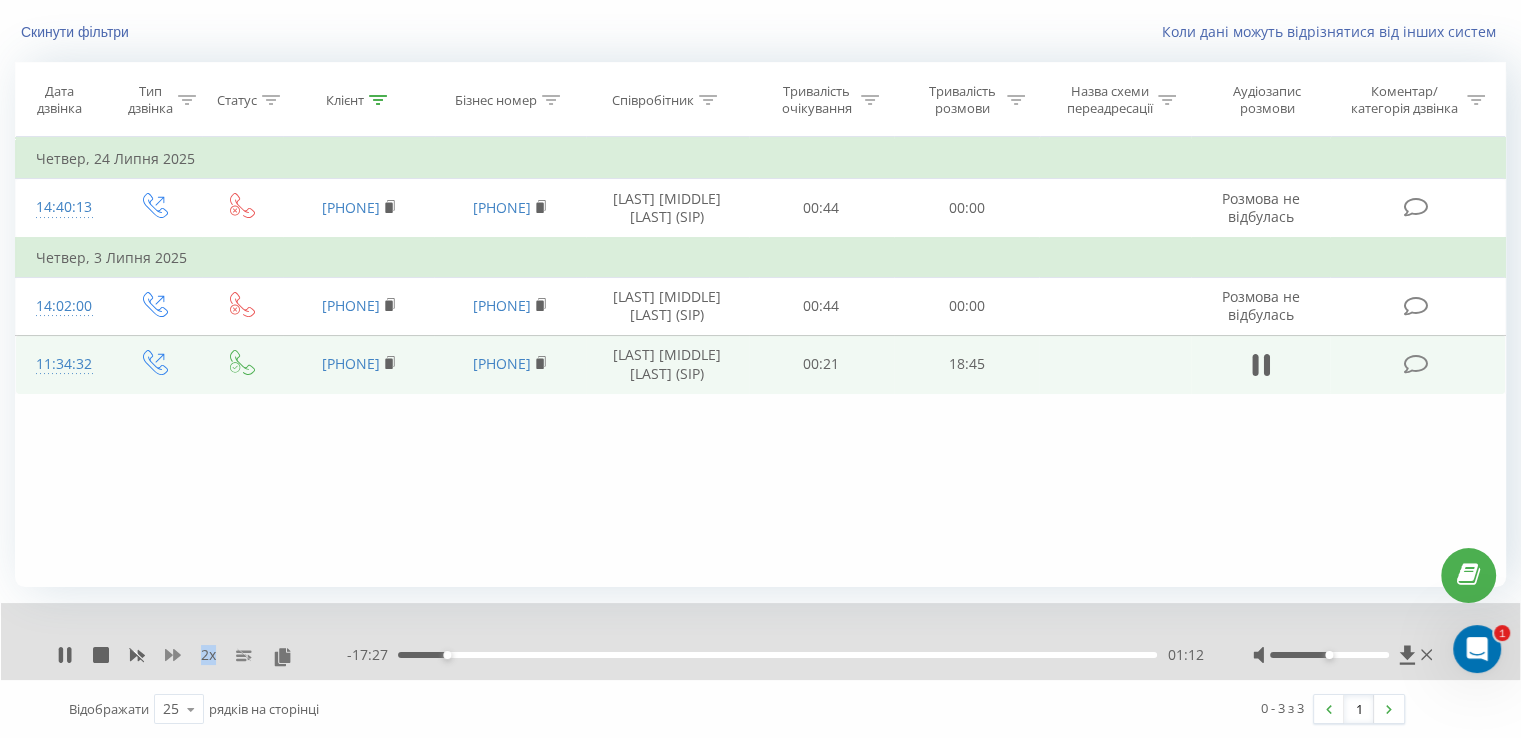 click 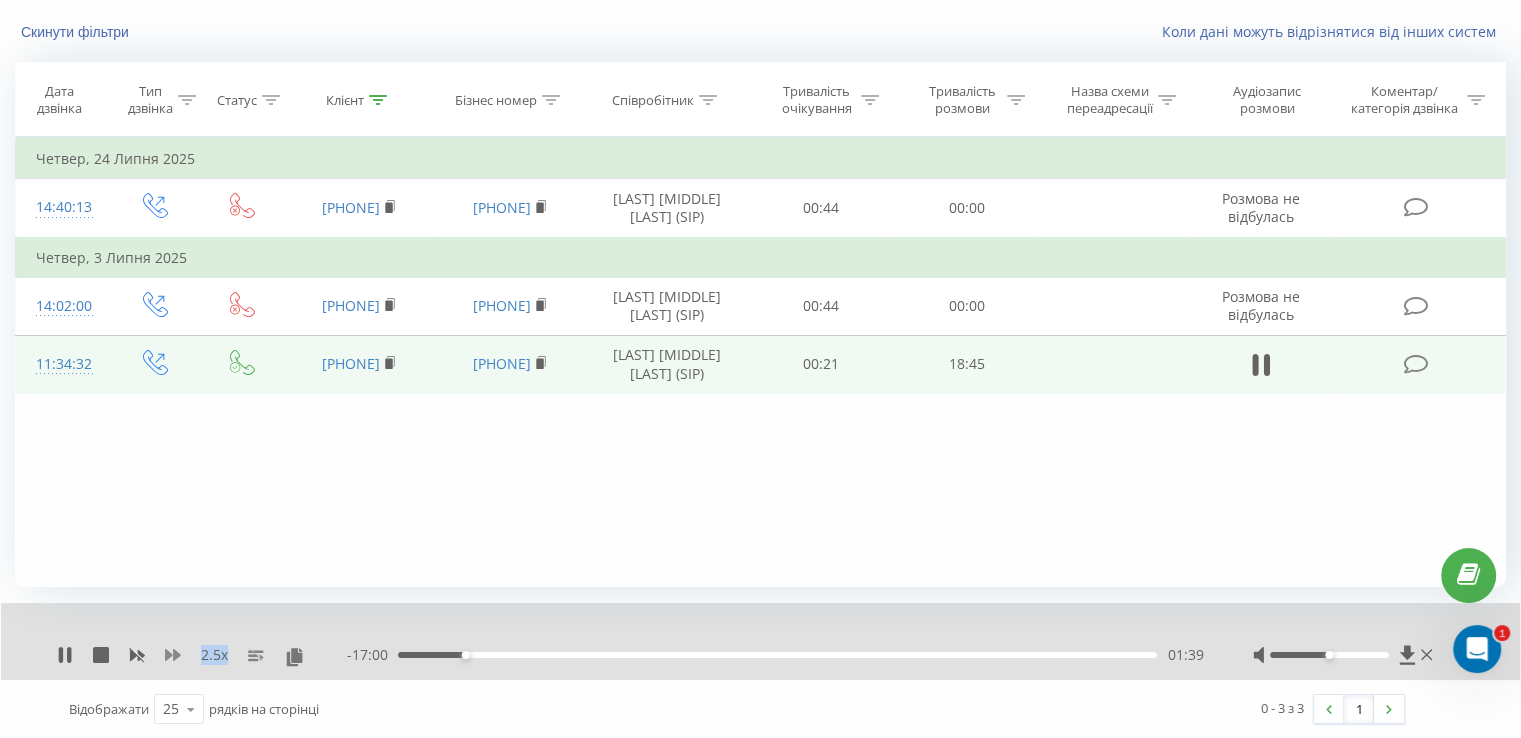click 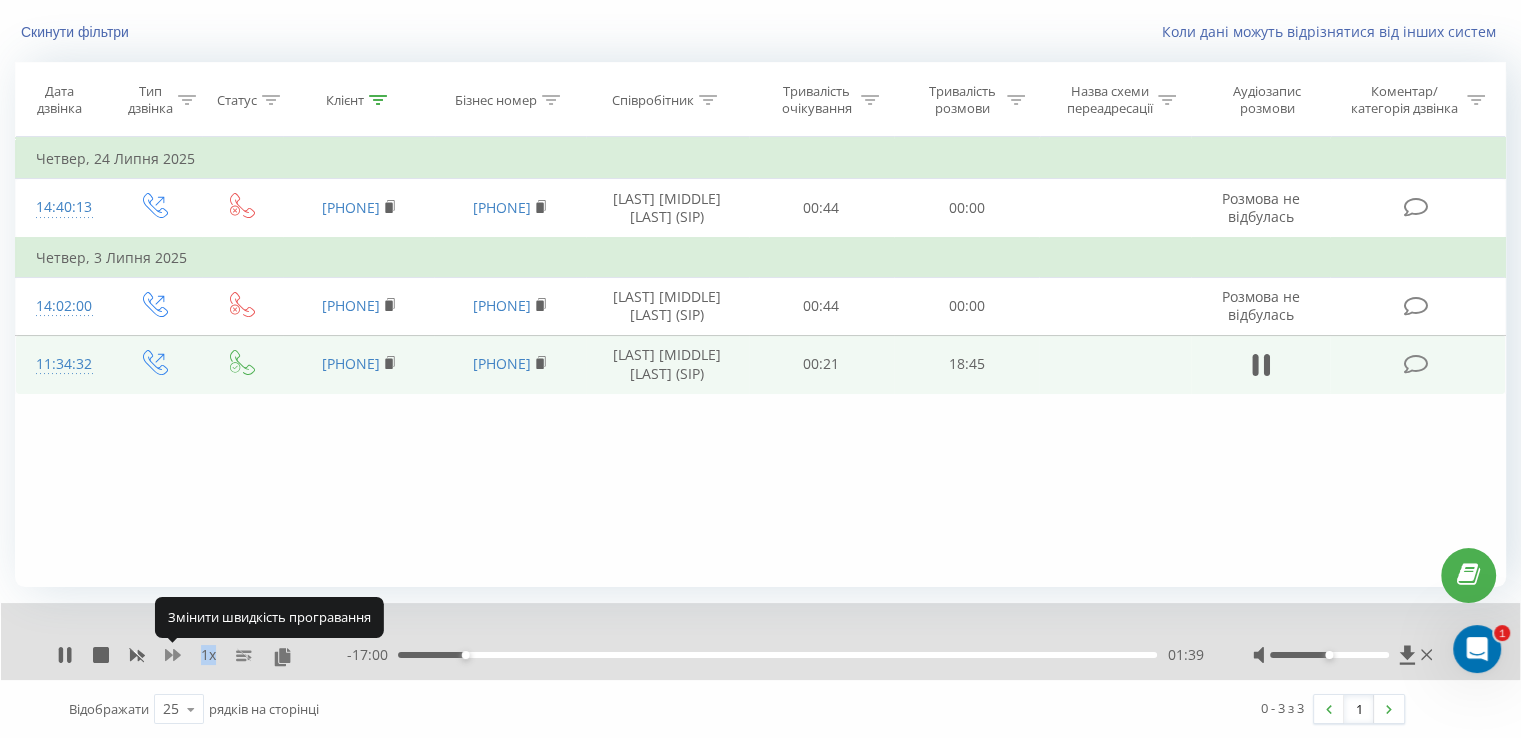 click 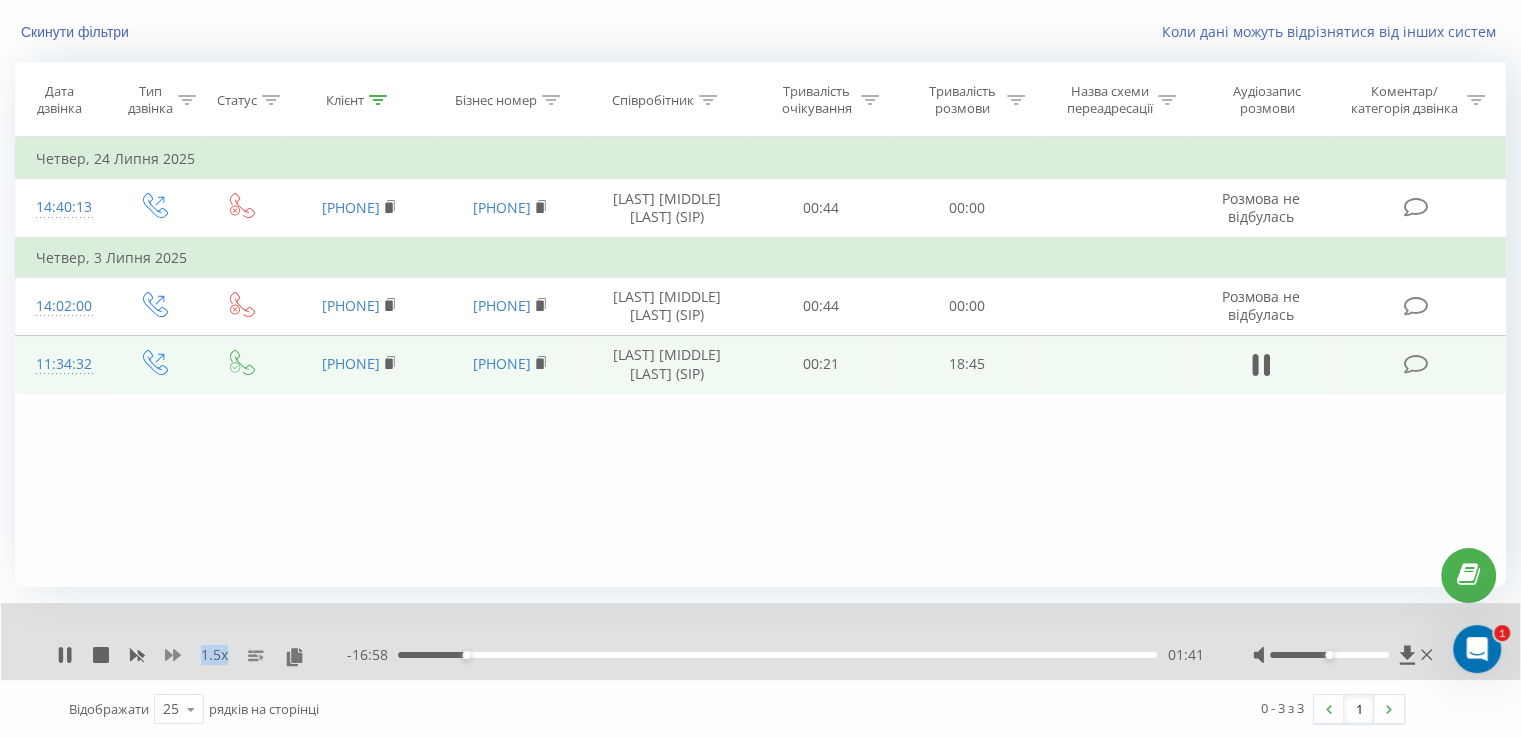click 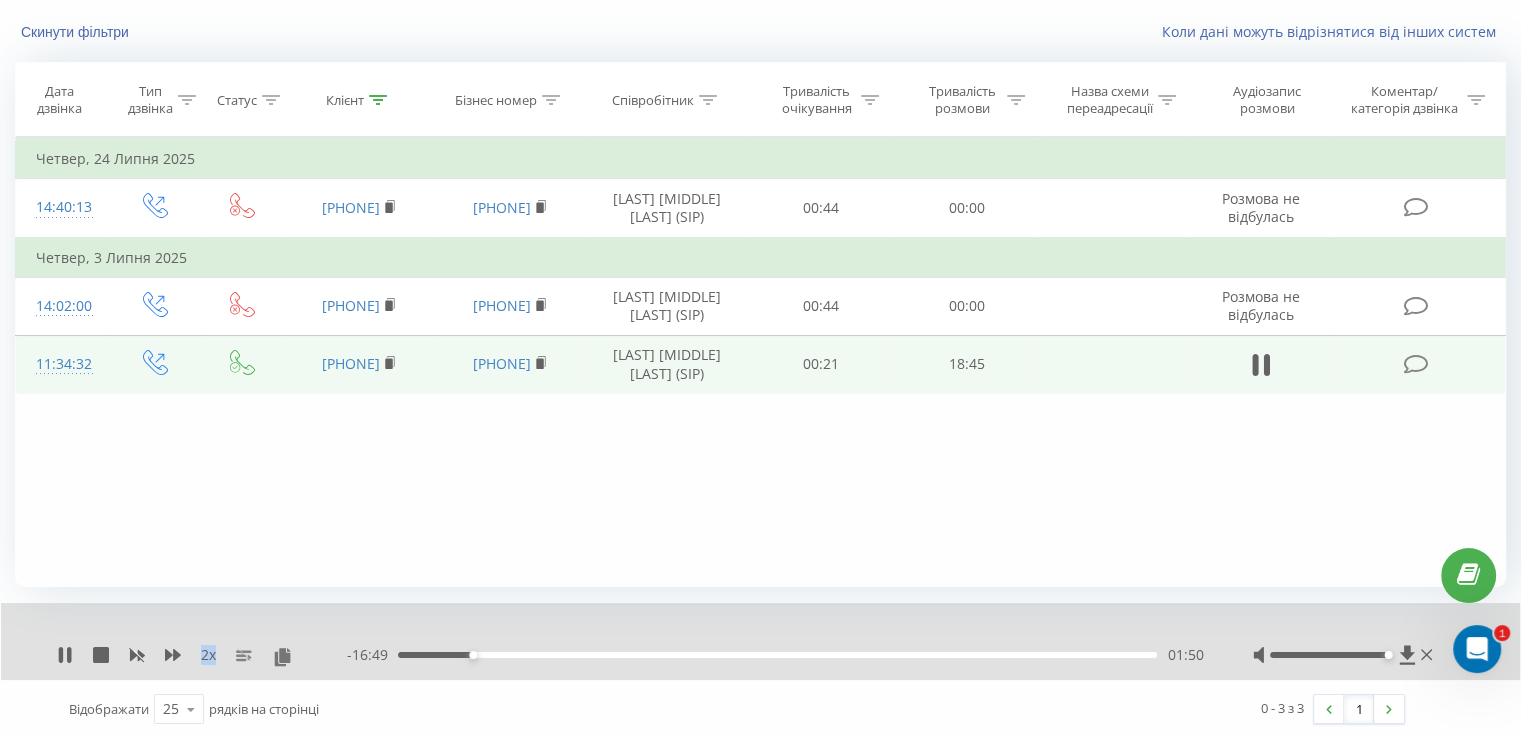 drag, startPoint x: 1336, startPoint y: 652, endPoint x: 1391, endPoint y: 659, distance: 55.443665 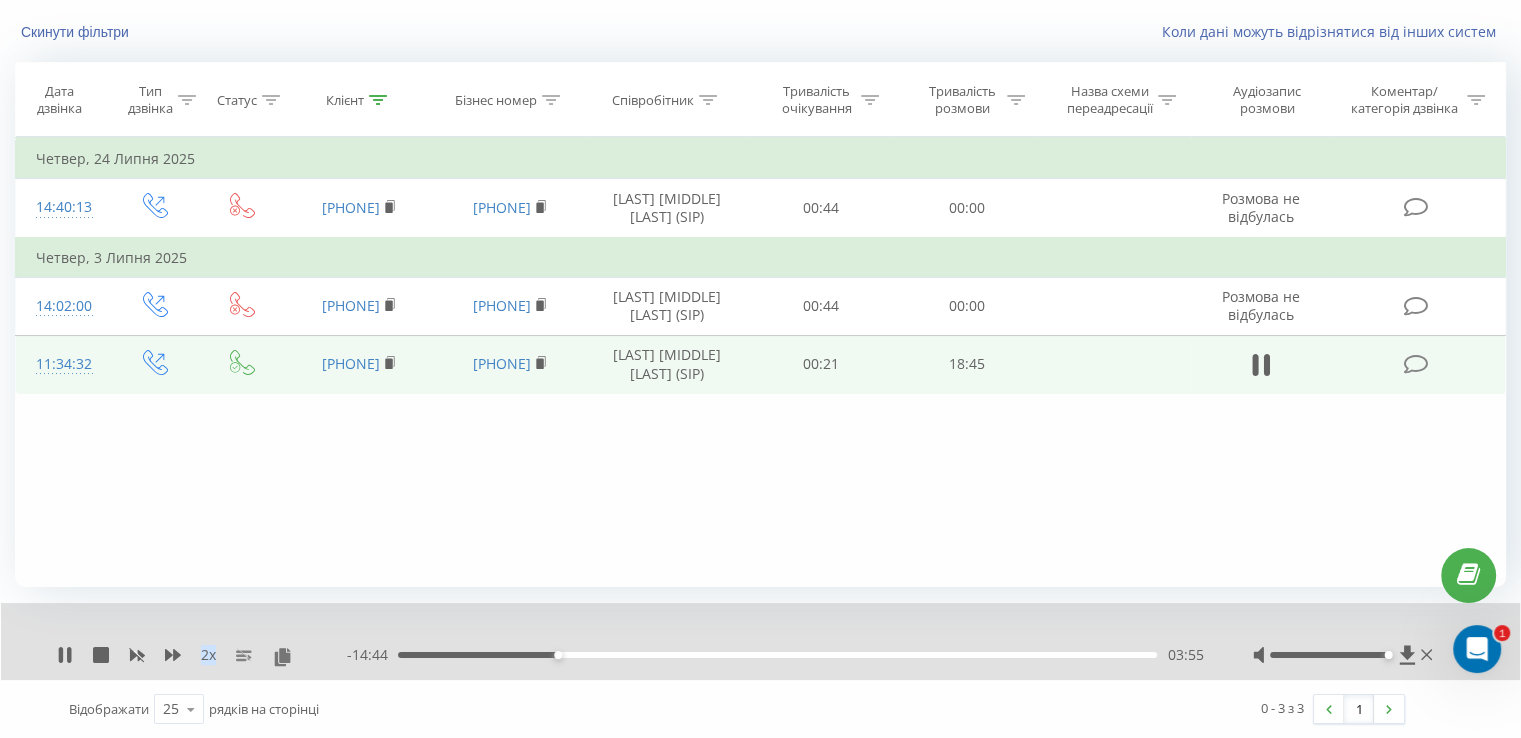 click 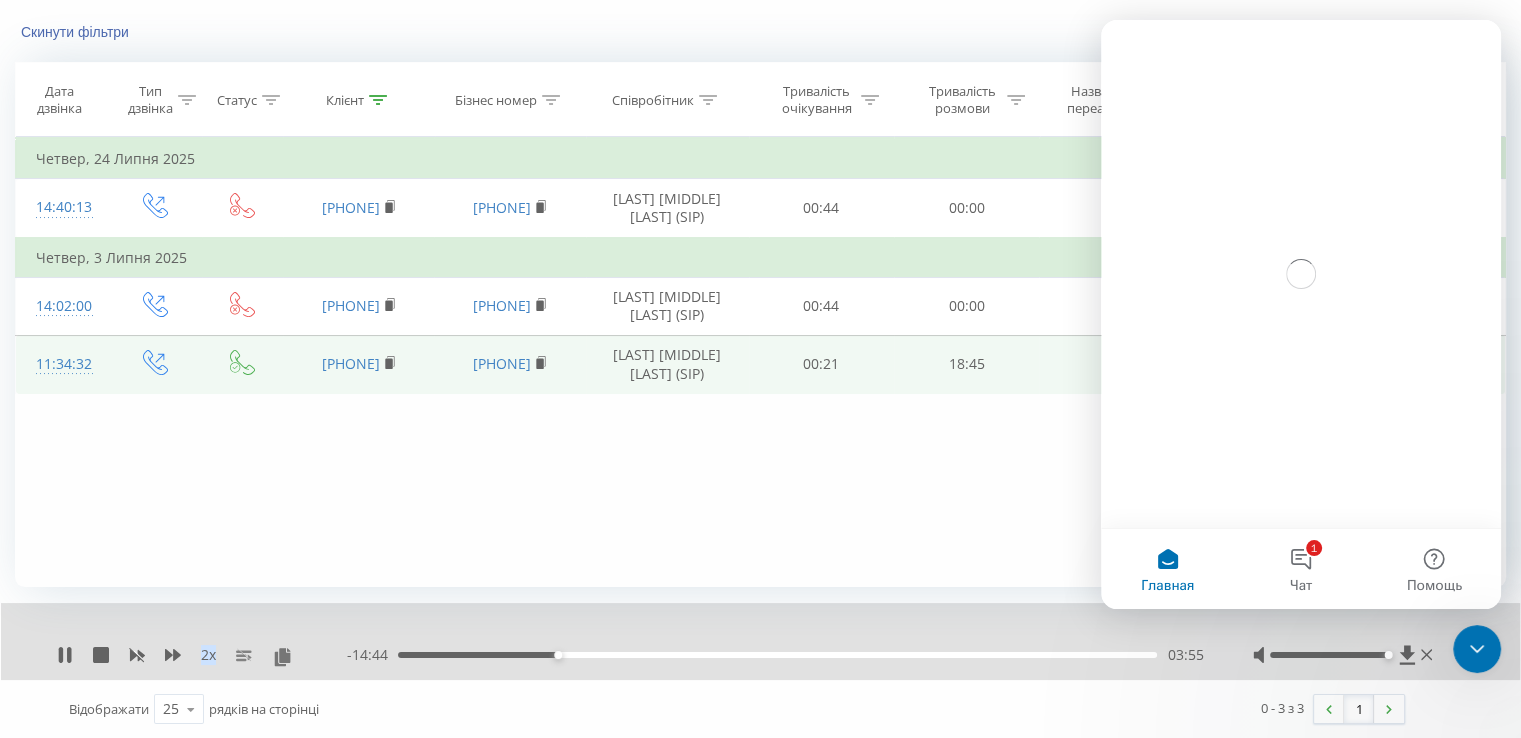 scroll, scrollTop: 0, scrollLeft: 0, axis: both 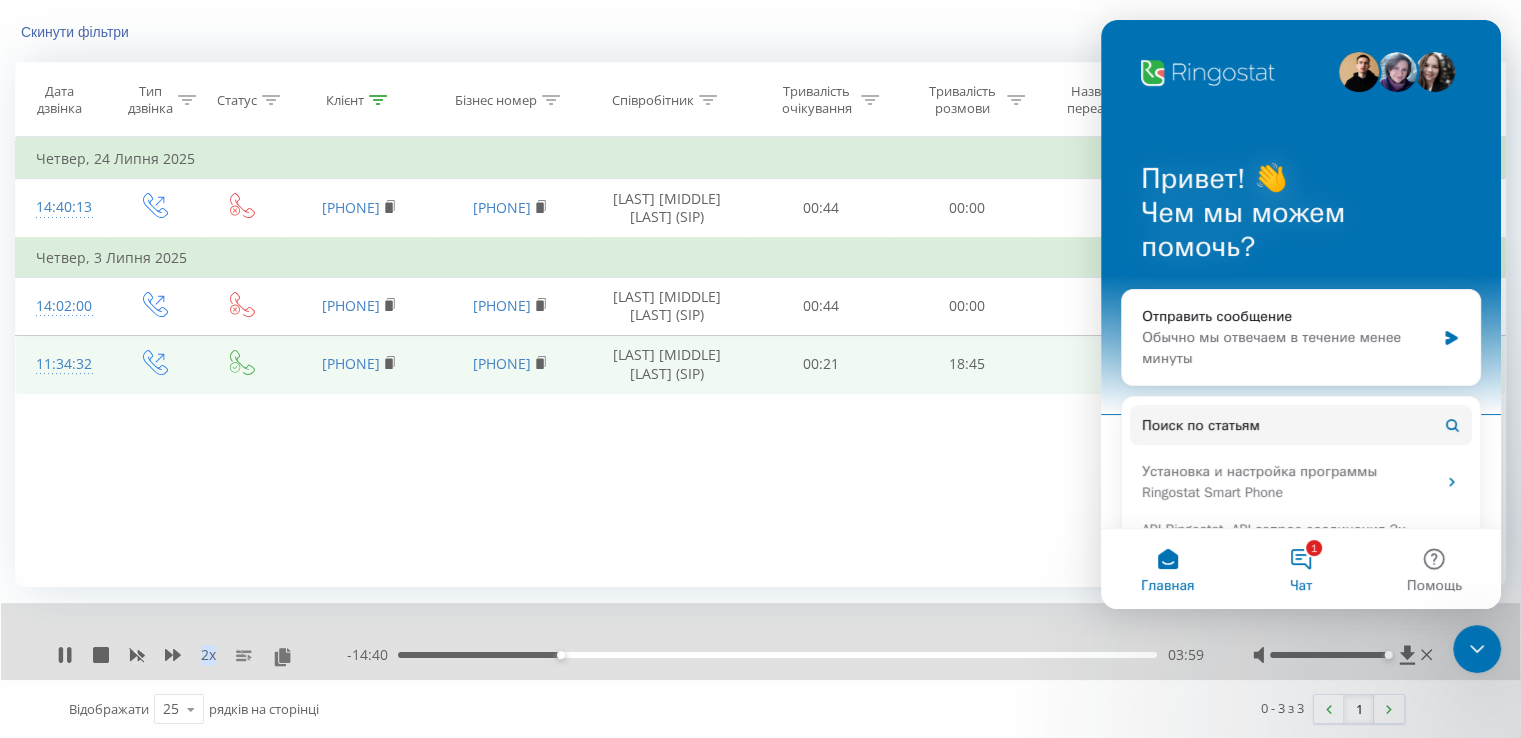 click on "1 Чат" at bounding box center (1300, 569) 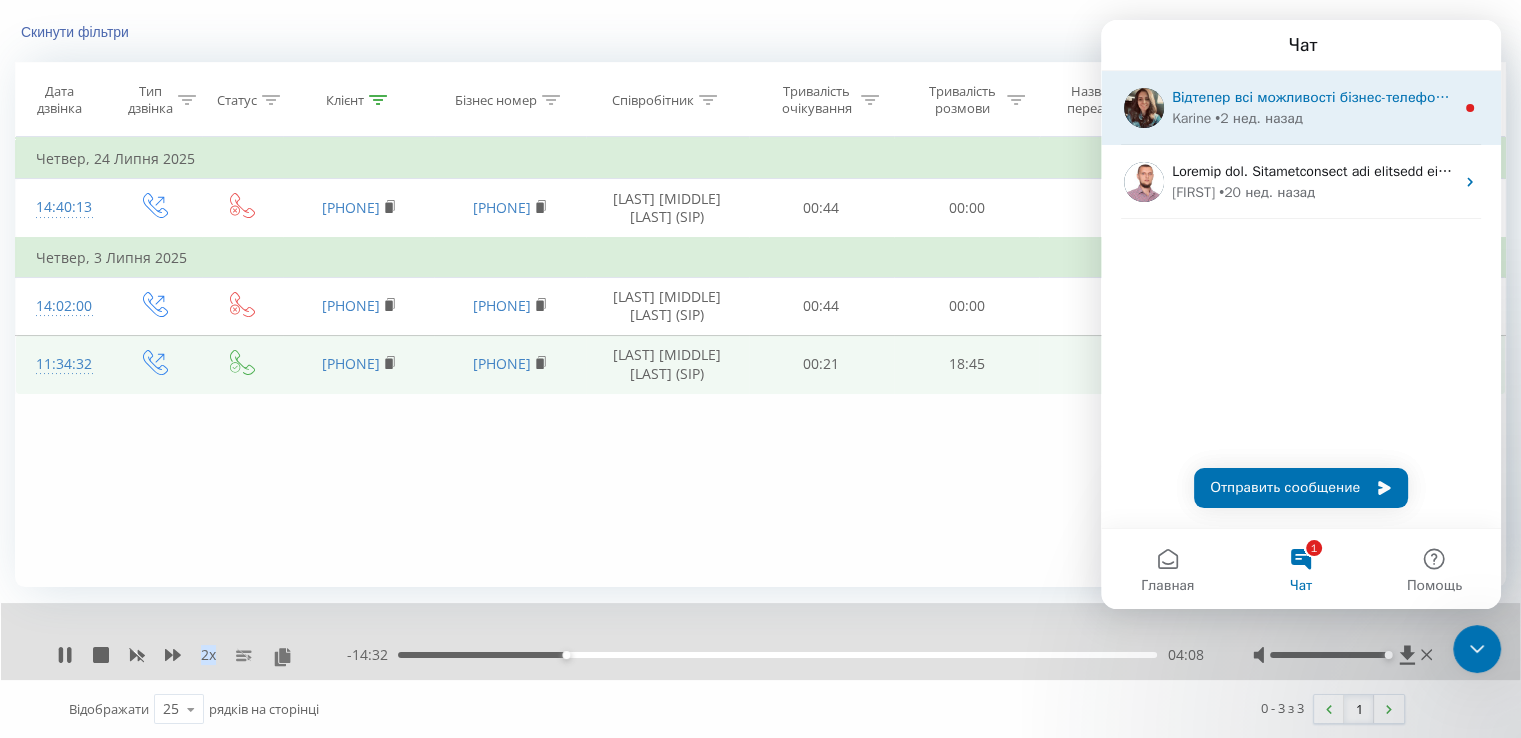 click on "•  2 нед. назад" at bounding box center (1258, 118) 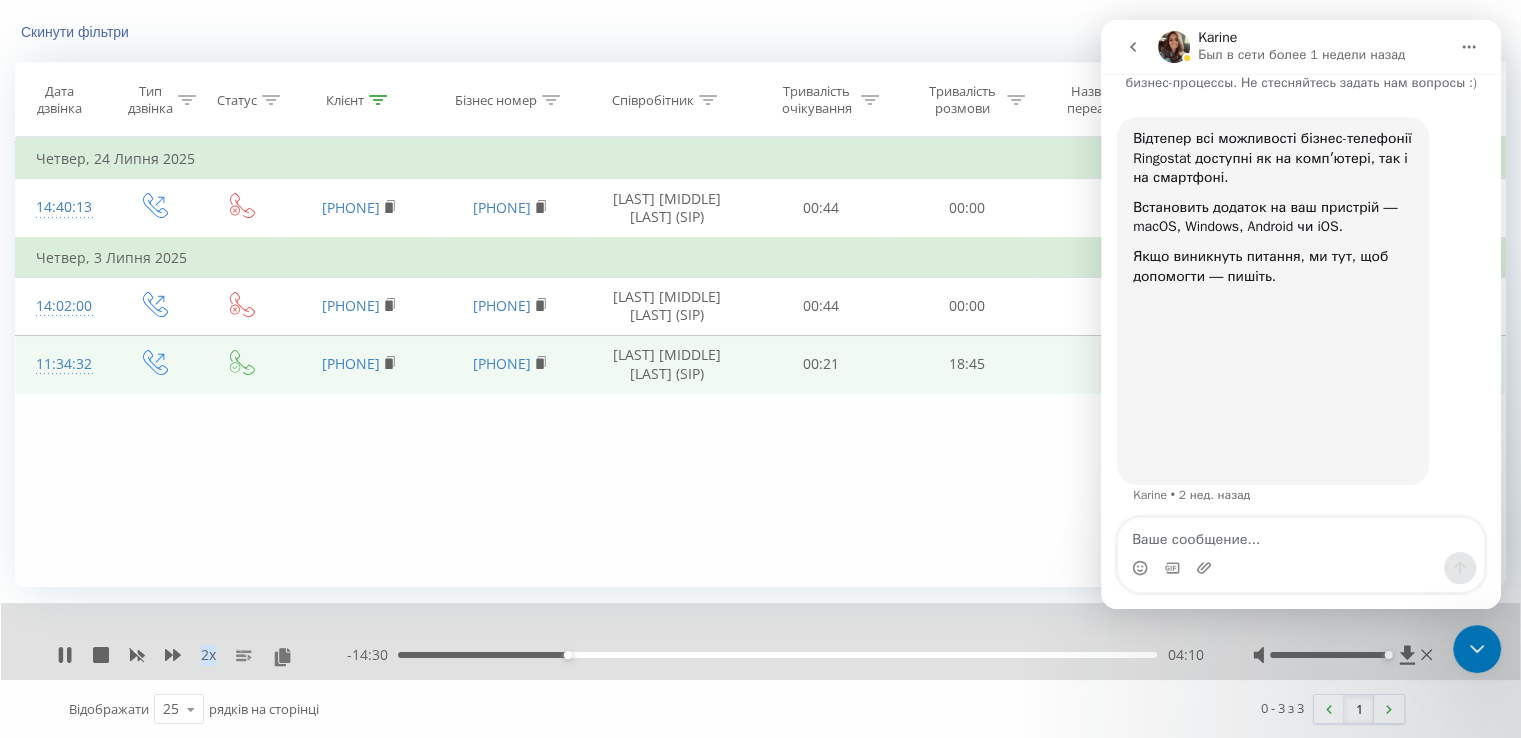 scroll, scrollTop: 68, scrollLeft: 0, axis: vertical 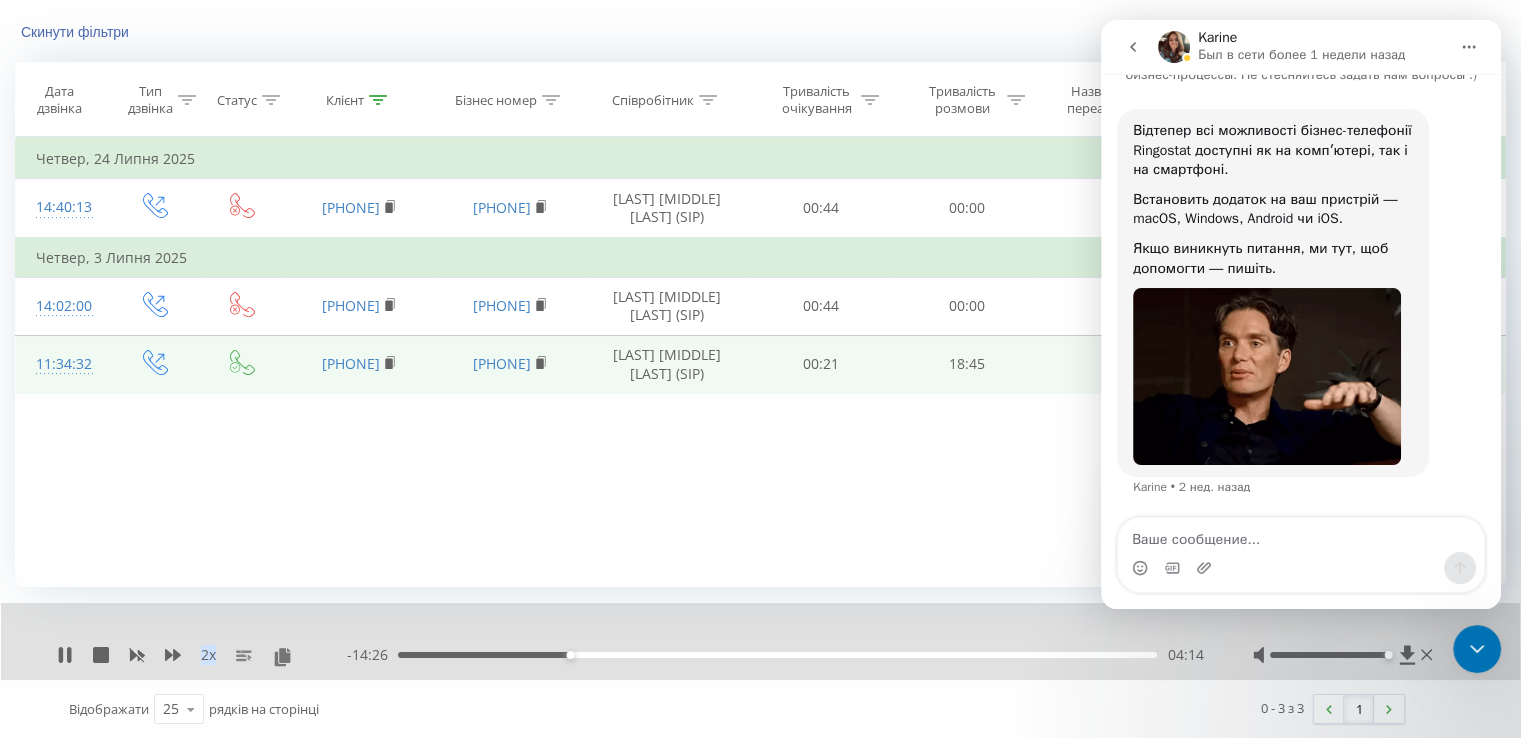 click 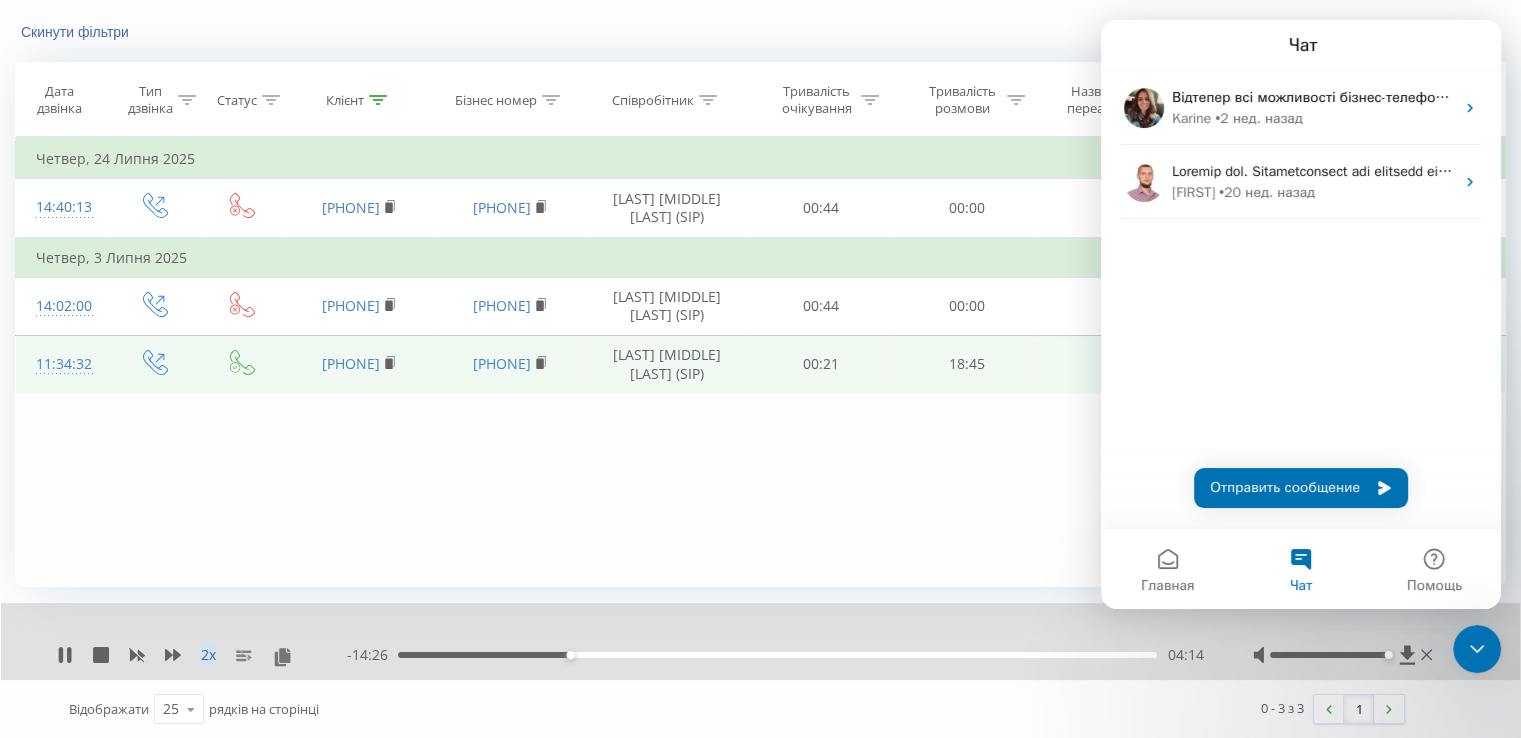 scroll, scrollTop: 0, scrollLeft: 0, axis: both 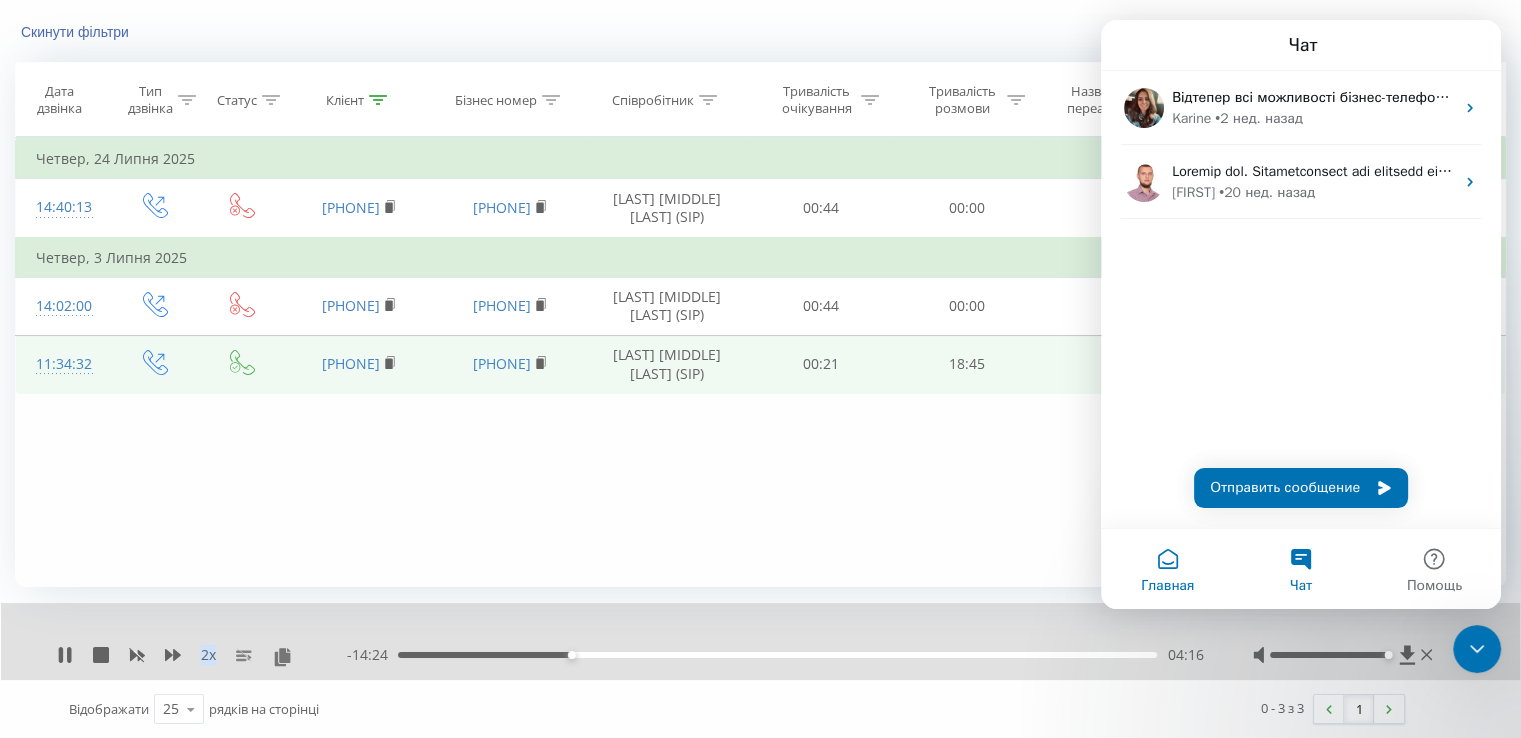 click on "Главная" at bounding box center [1167, 569] 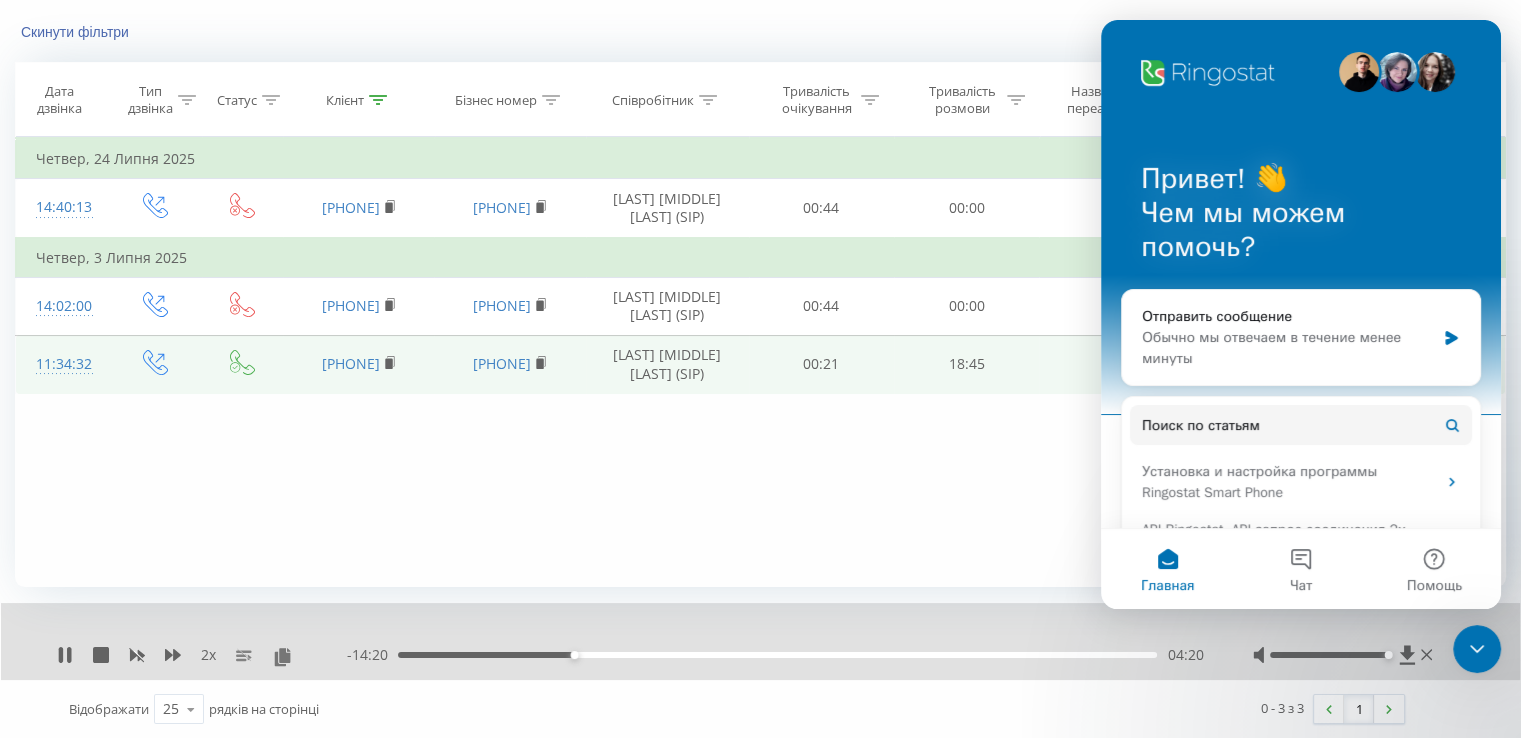 click on "Фільтрувати за умовою Дорівнює Введіть значення Скасувати OK Фільтрувати за умовою Дорівнює Введіть значення Скасувати OK Фільтрувати за умовою Містить Скасувати OK Фільтрувати за умовою Містить Скасувати OK Фільтрувати за умовою Містить Скасувати OK Фільтрувати за умовою Дорівнює Скасувати OK Фільтрувати за умовою Дорівнює Скасувати OK Фільтрувати за умовою Містить Скасувати OK Фільтрувати за умовою Дорівнює Введіть значення Скасувати OK Четвер, 24 Липня 2025  14:40:13         [PHONE] [PHONE] [LAST] [MIDDLE] (SIP) 00:44 00:00 Розмова не відбулась  14:02:00         00:44" at bounding box center (760, 362) 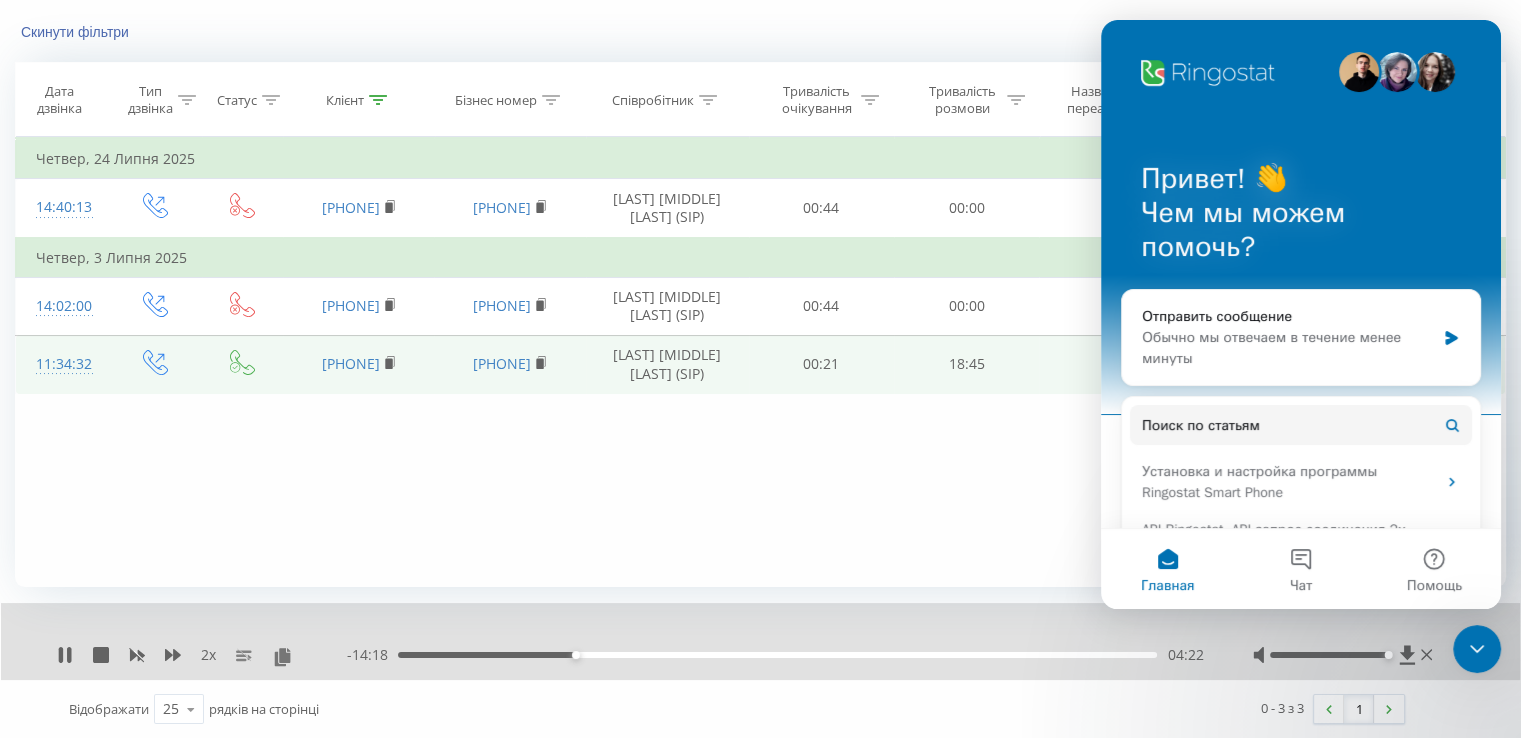 click on "Фільтрувати за умовою Дорівнює Введіть значення Скасувати OK Фільтрувати за умовою Дорівнює Введіть значення Скасувати OK Фільтрувати за умовою Містить Скасувати OK Фільтрувати за умовою Містить Скасувати OK Фільтрувати за умовою Містить Скасувати OK Фільтрувати за умовою Дорівнює Скасувати OK Фільтрувати за умовою Дорівнює Скасувати OK Фільтрувати за умовою Містить Скасувати OK Фільтрувати за умовою Дорівнює Введіть значення Скасувати OK Четвер, 24 Липня 2025  14:40:13         [PHONE] [PHONE] [LAST] [MIDDLE] (SIP) 00:44 00:00 Розмова не відбулась  14:02:00         00:44" at bounding box center (760, 362) 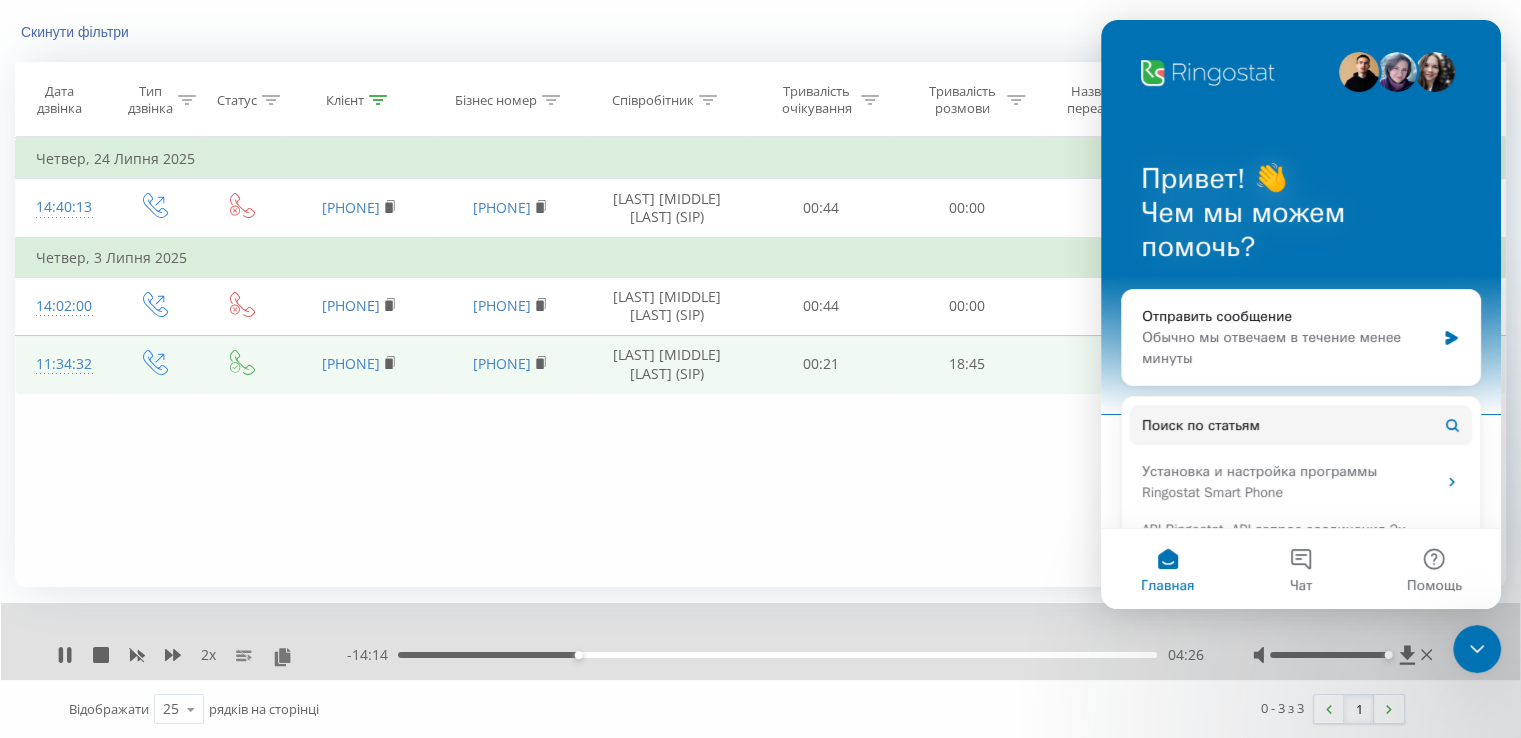 click 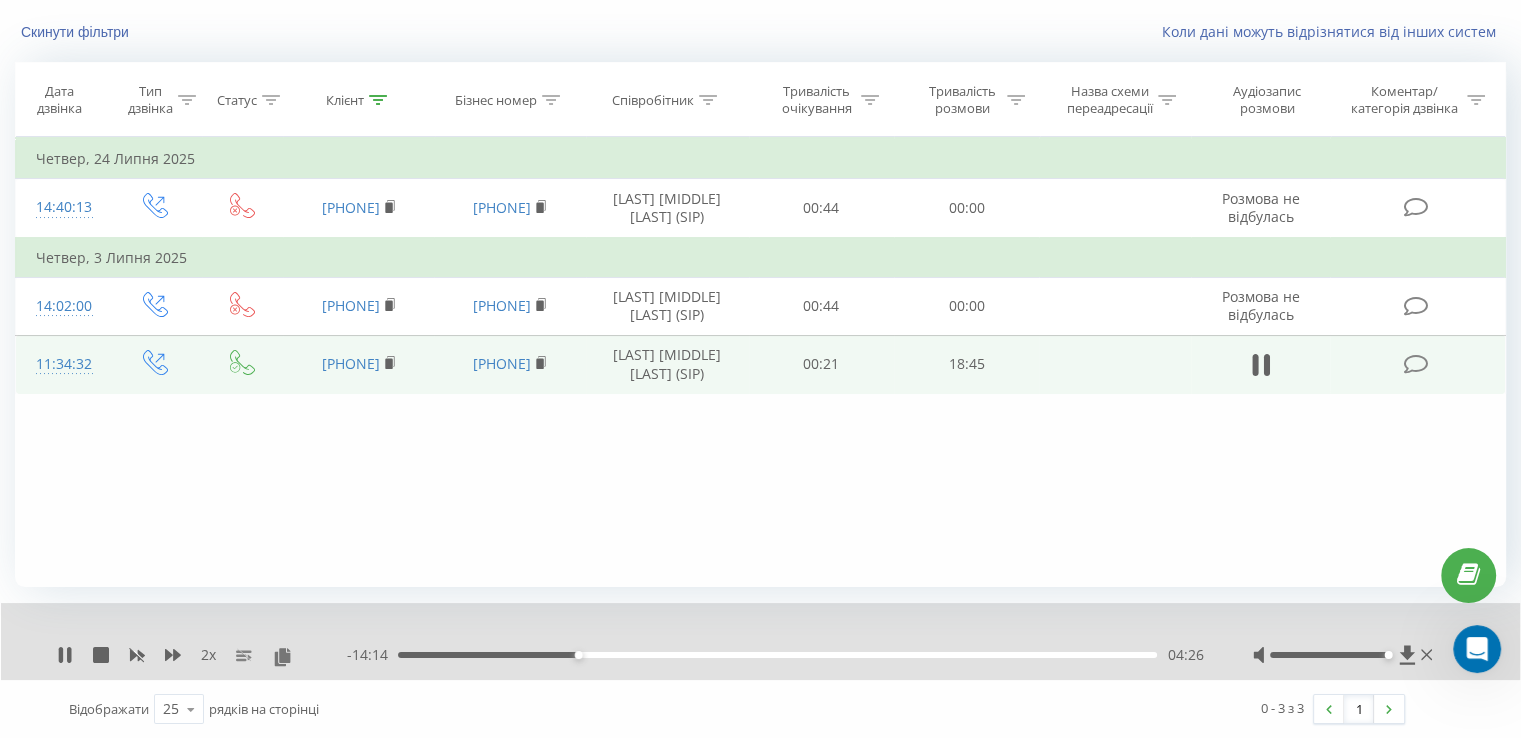 scroll, scrollTop: 0, scrollLeft: 0, axis: both 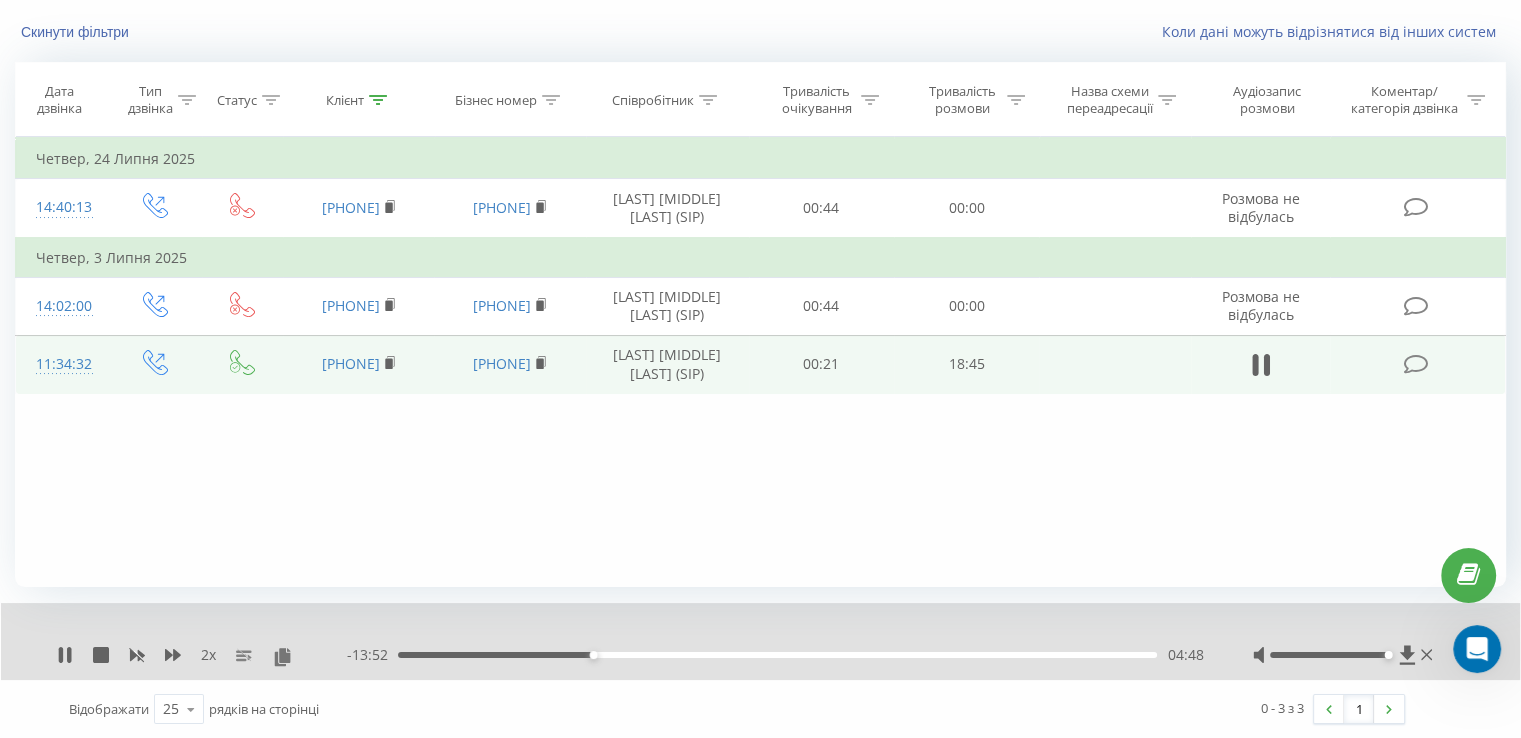 click on "Фільтрувати за умовою Дорівнює Введіть значення Скасувати OK Фільтрувати за умовою Дорівнює Введіть значення Скасувати OK Фільтрувати за умовою Містить Скасувати OK Фільтрувати за умовою Містить Скасувати OK Фільтрувати за умовою Містить Скасувати OK Фільтрувати за умовою Дорівнює Скасувати OK Фільтрувати за умовою Дорівнює Скасувати OK Фільтрувати за умовою Містить Скасувати OK Фільтрувати за умовою Дорівнює Введіть значення Скасувати OK Четвер, 24 Липня 2025  14:40:13         [PHONE] [PHONE] [LAST] [MIDDLE] (SIP) 00:44 00:00 Розмова не відбулась  14:02:00         00:44" at bounding box center [760, 362] 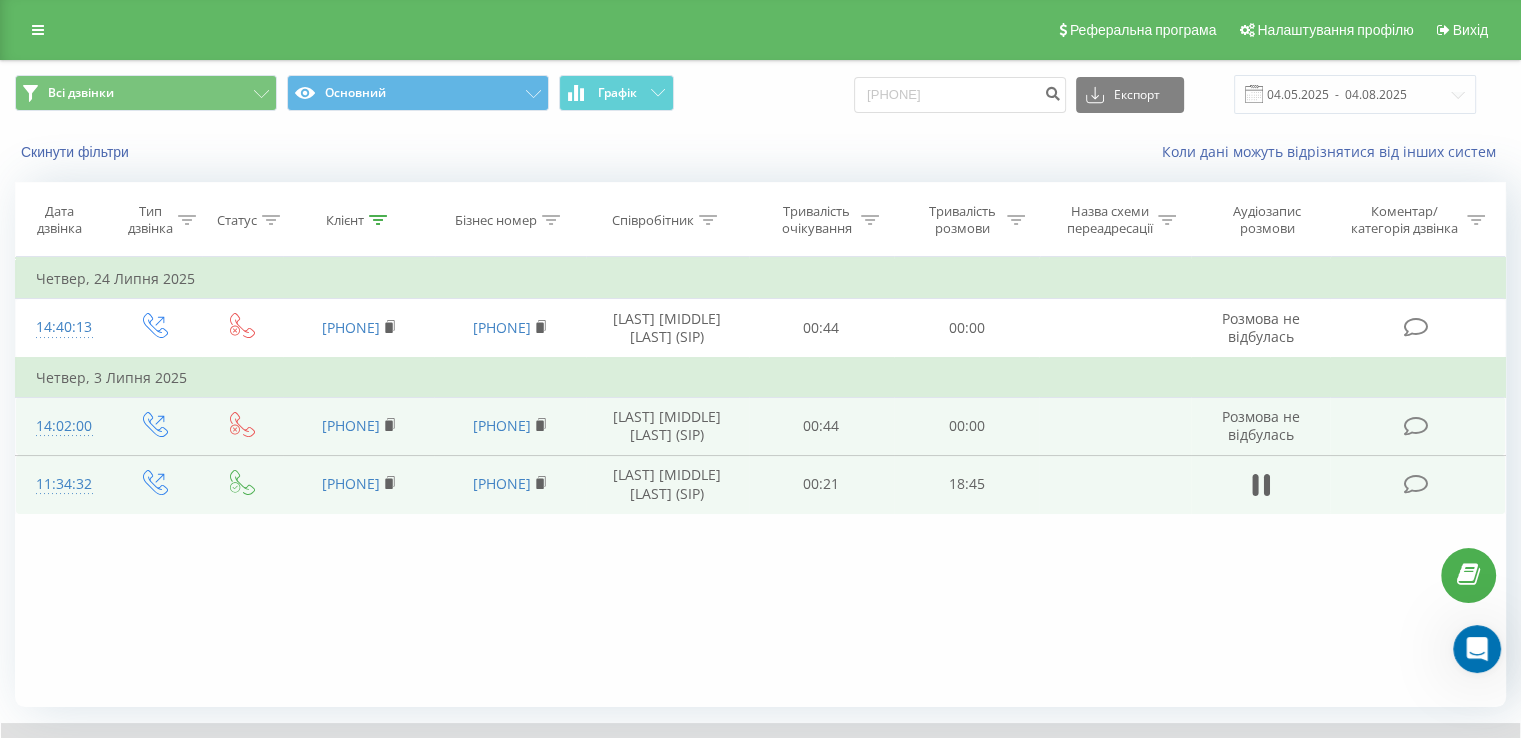 scroll, scrollTop: 120, scrollLeft: 0, axis: vertical 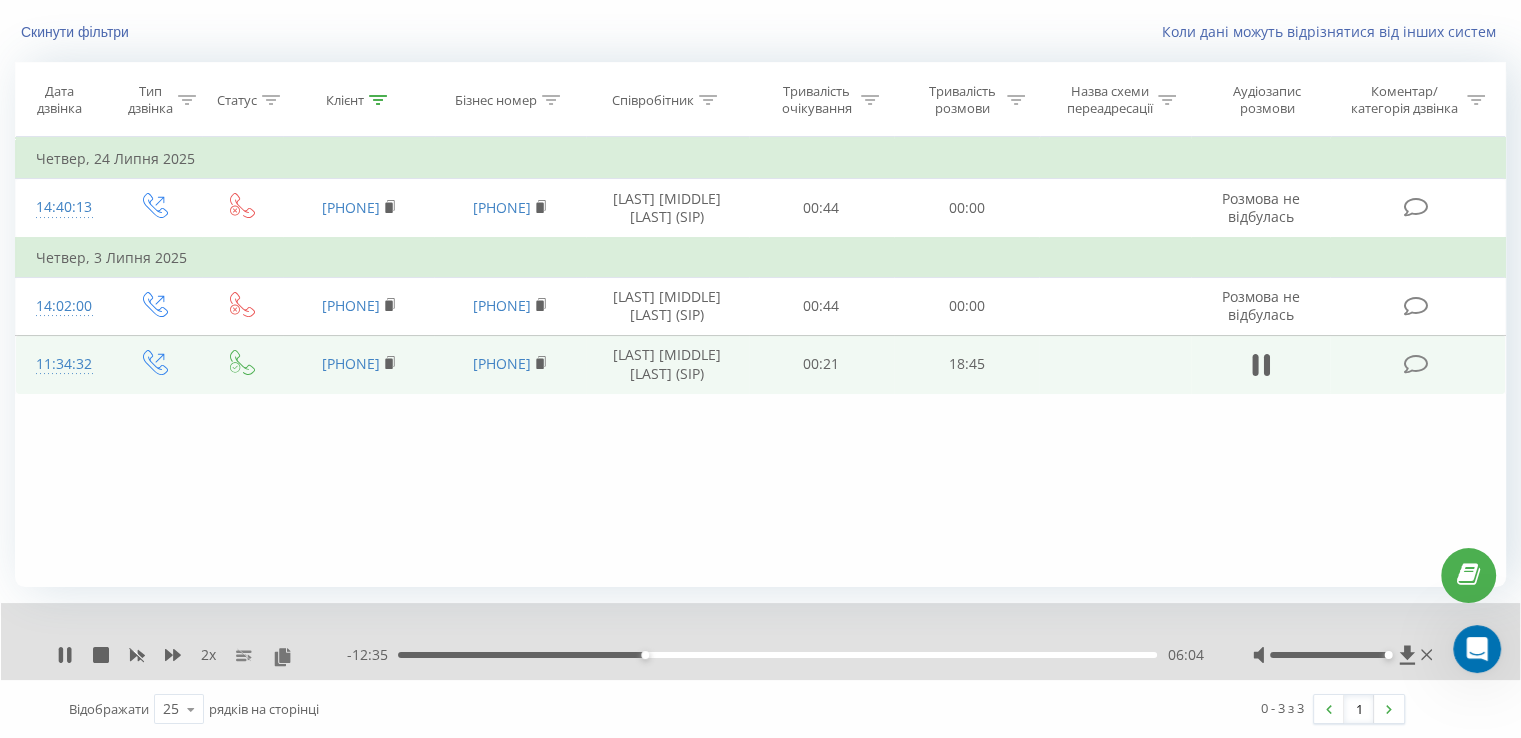 click on "06:04" at bounding box center (777, 655) 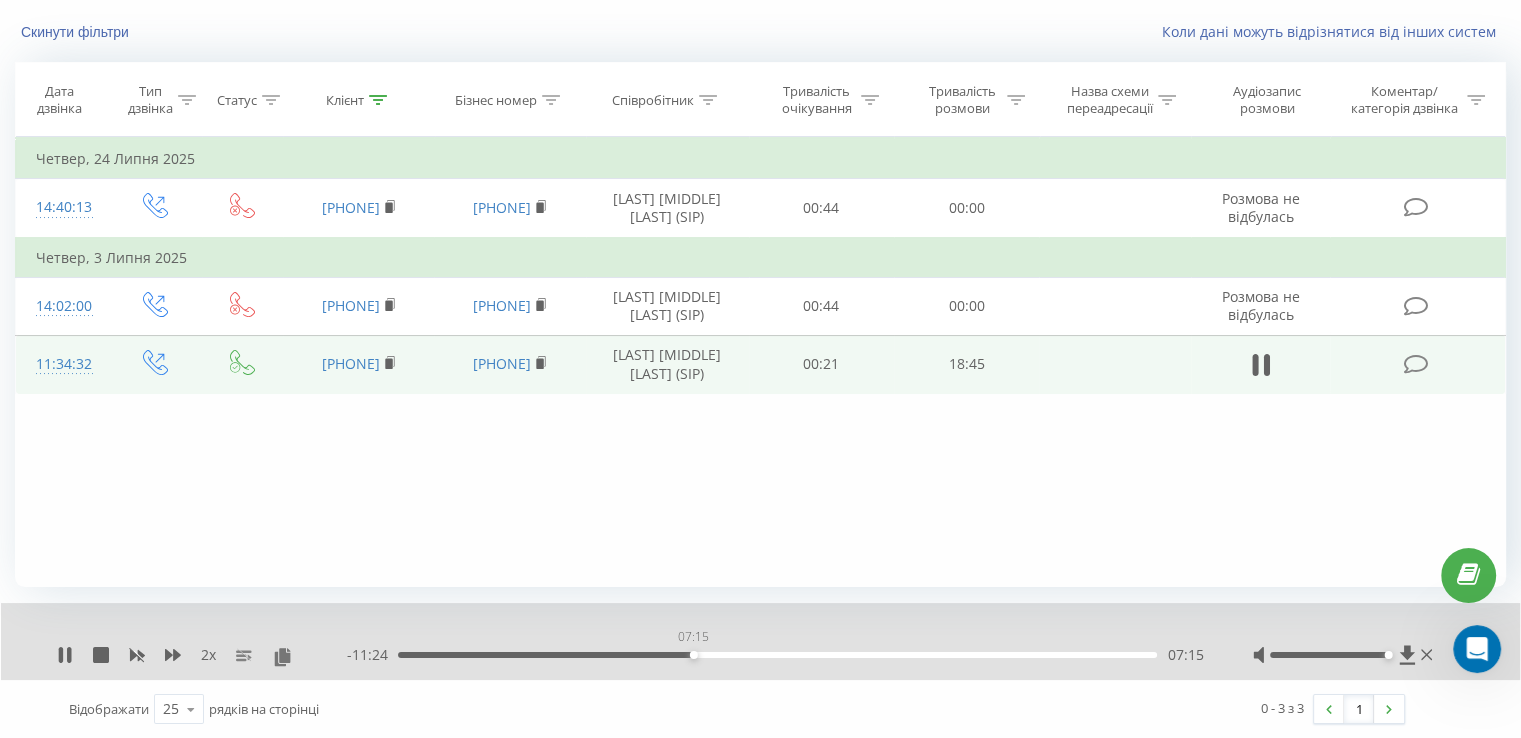 click on "07:15" at bounding box center (777, 655) 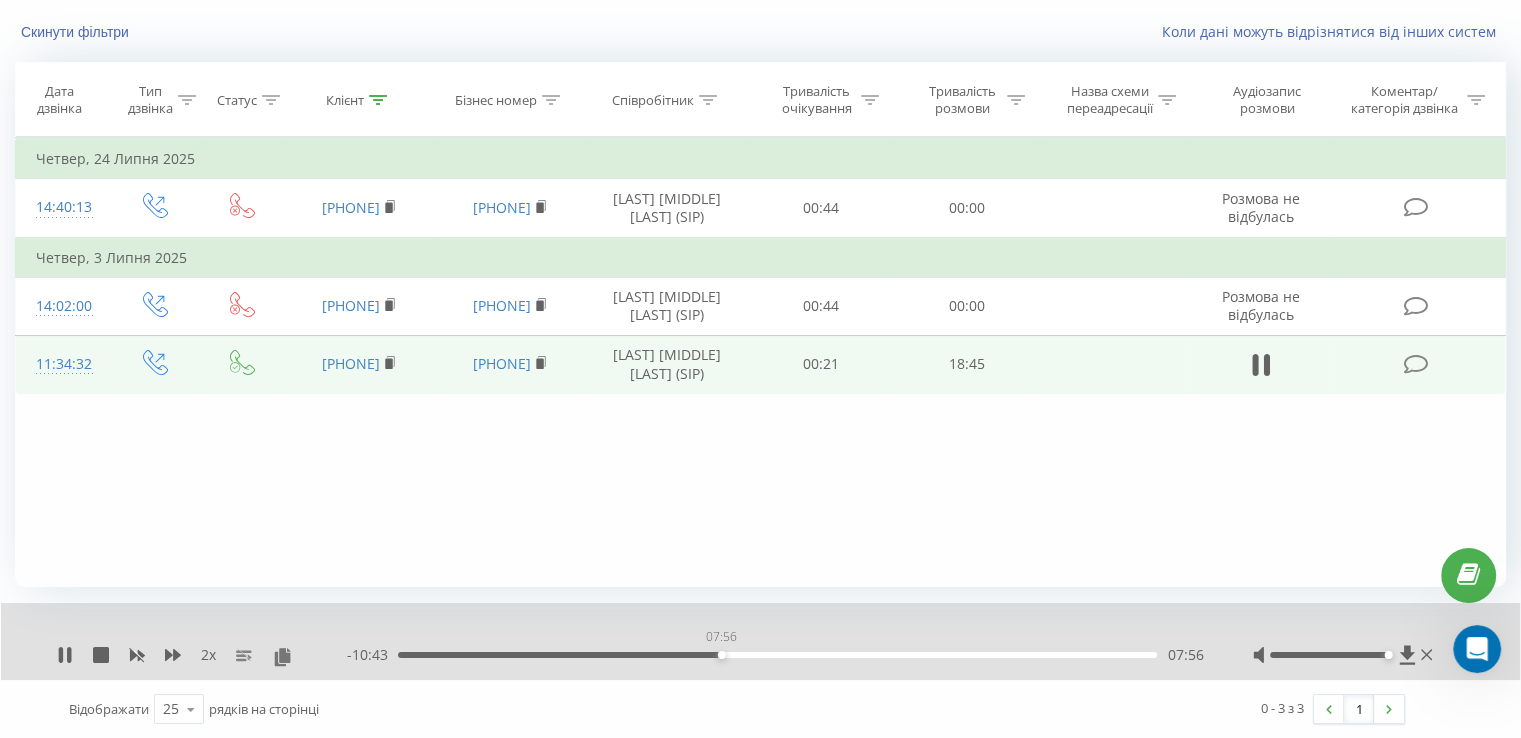 click on "07:56" at bounding box center [777, 655] 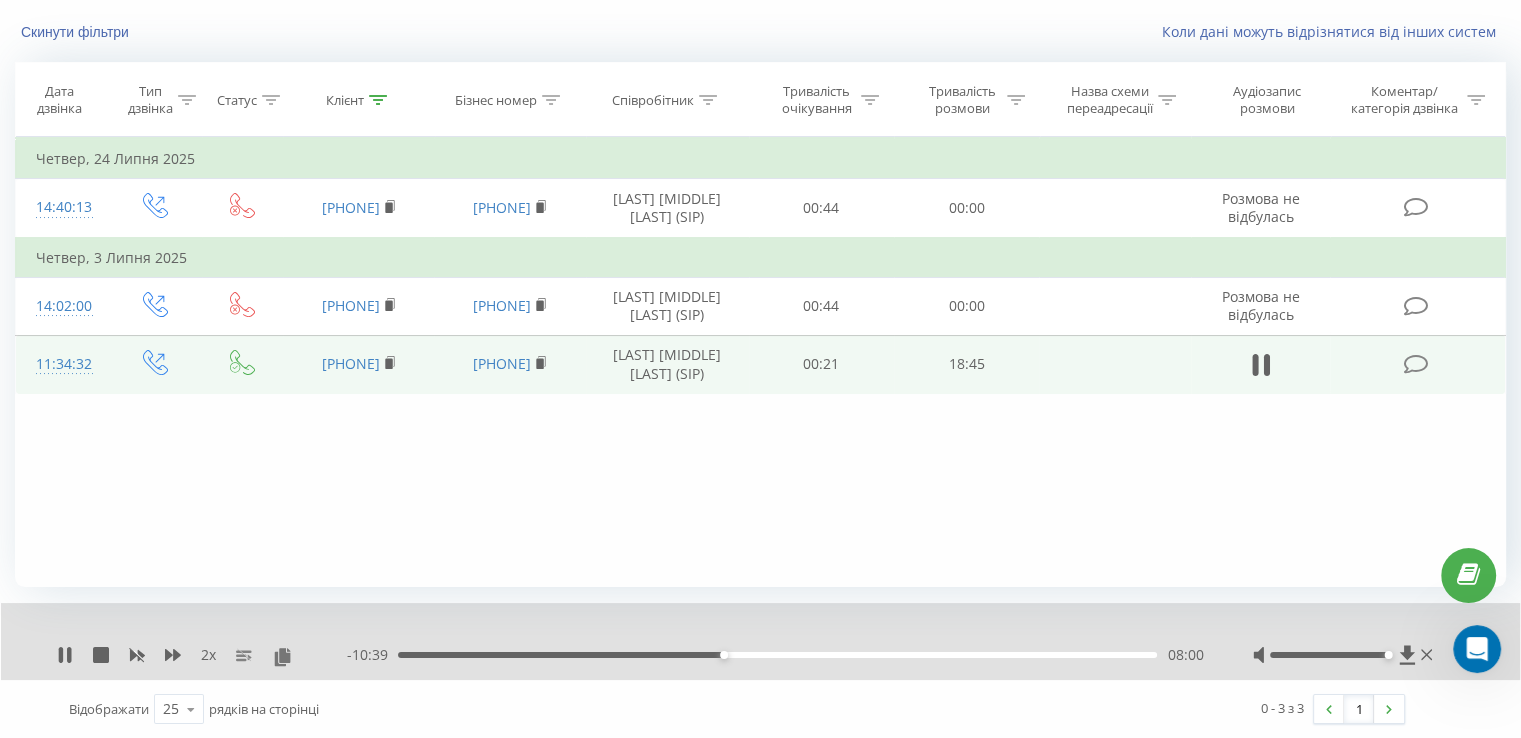 click on "08:00" at bounding box center (777, 655) 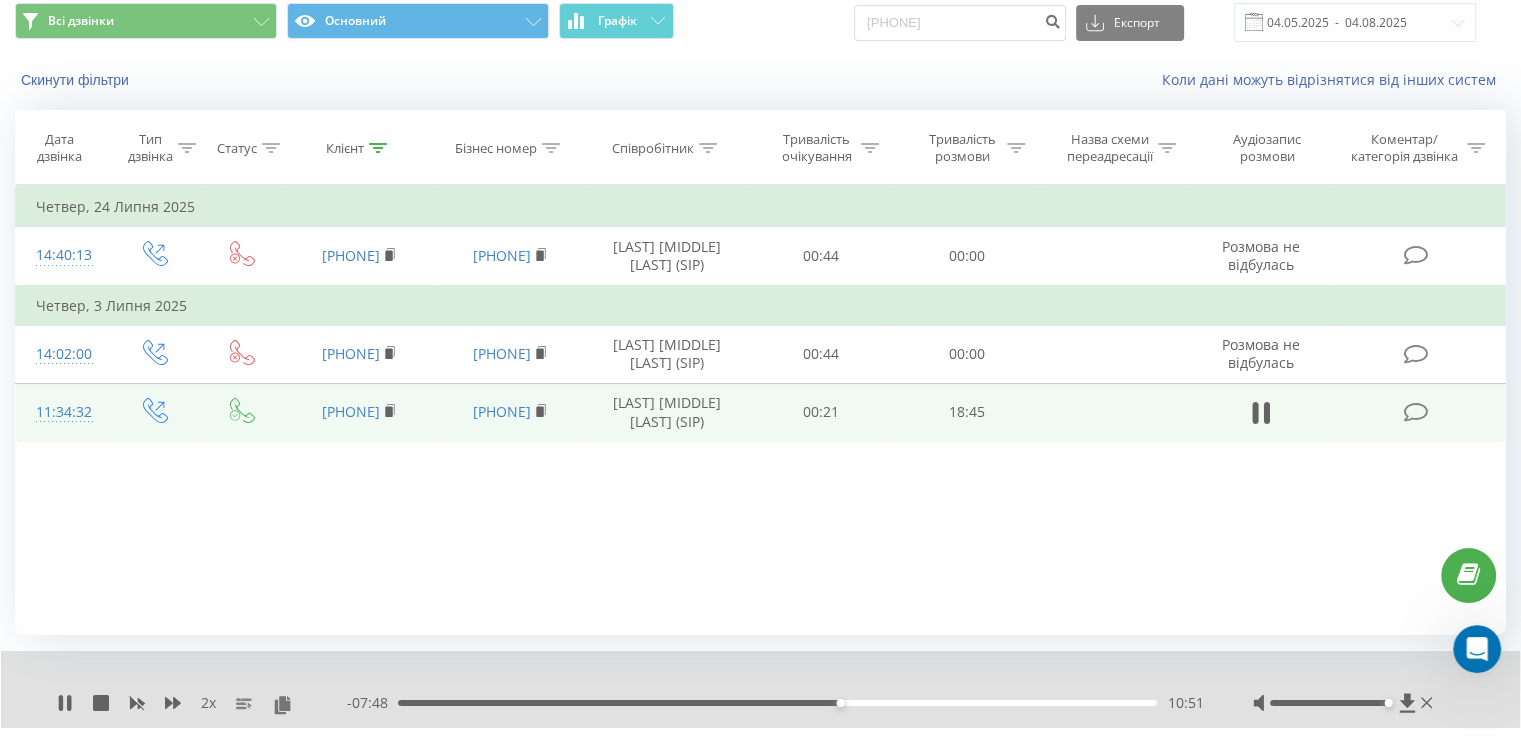 scroll, scrollTop: 120, scrollLeft: 0, axis: vertical 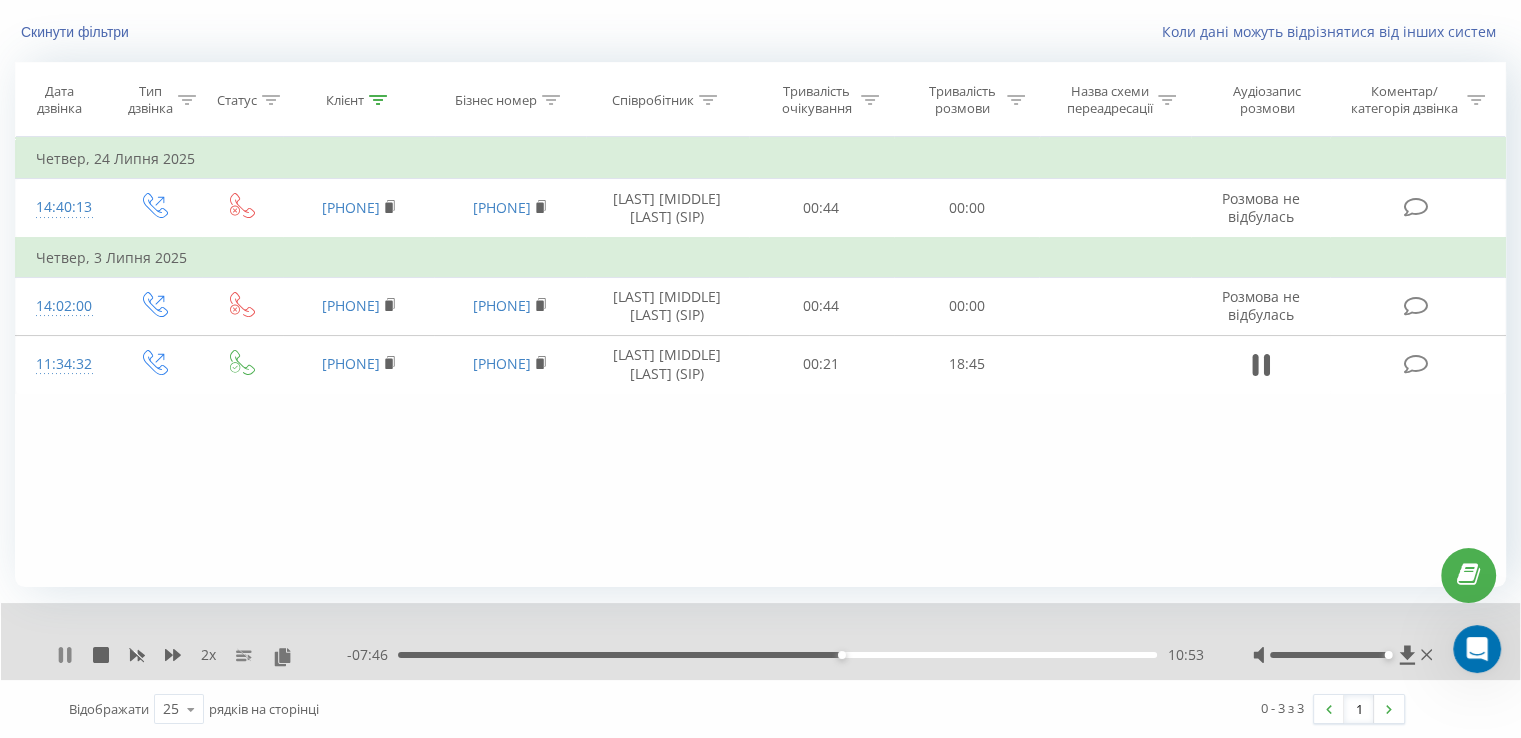 click 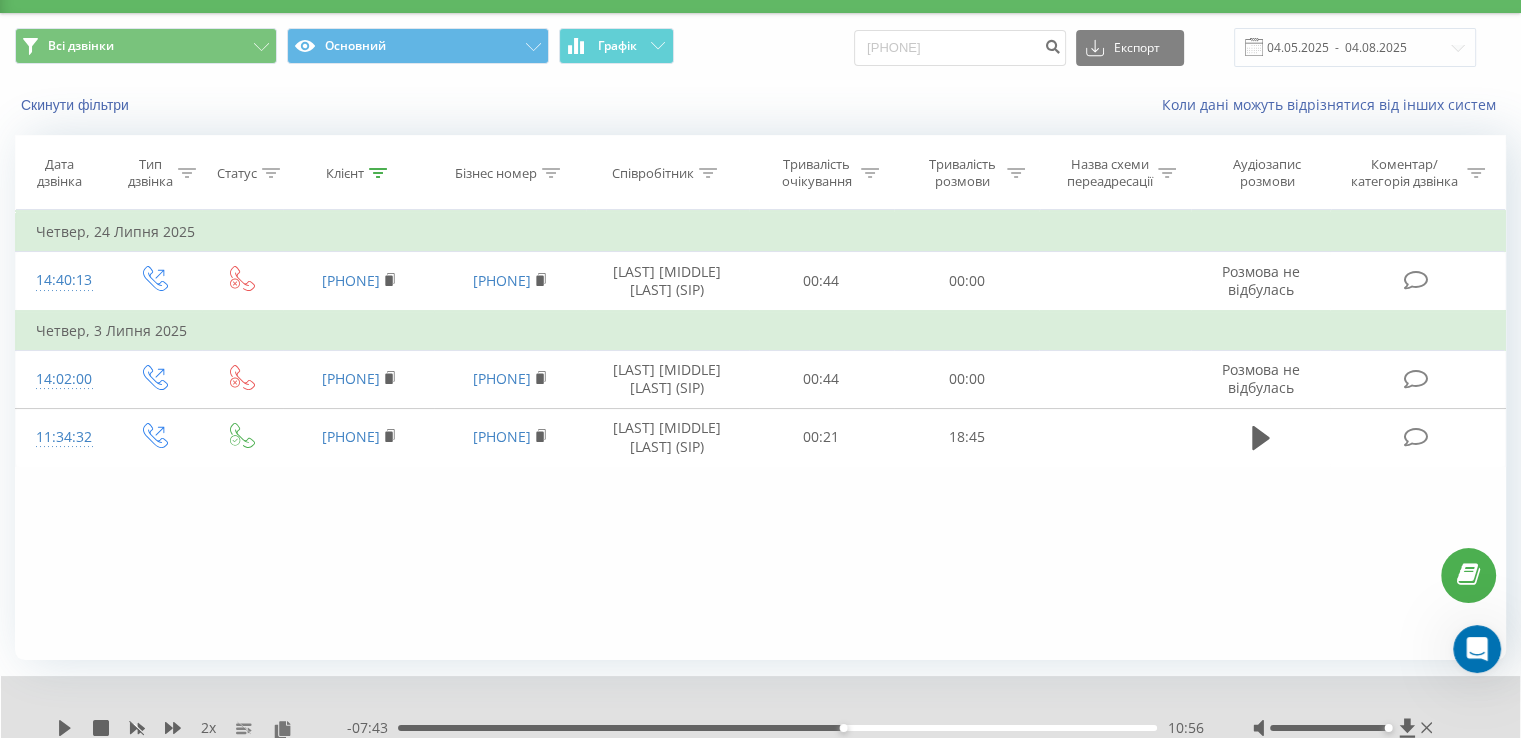 scroll, scrollTop: 0, scrollLeft: 0, axis: both 